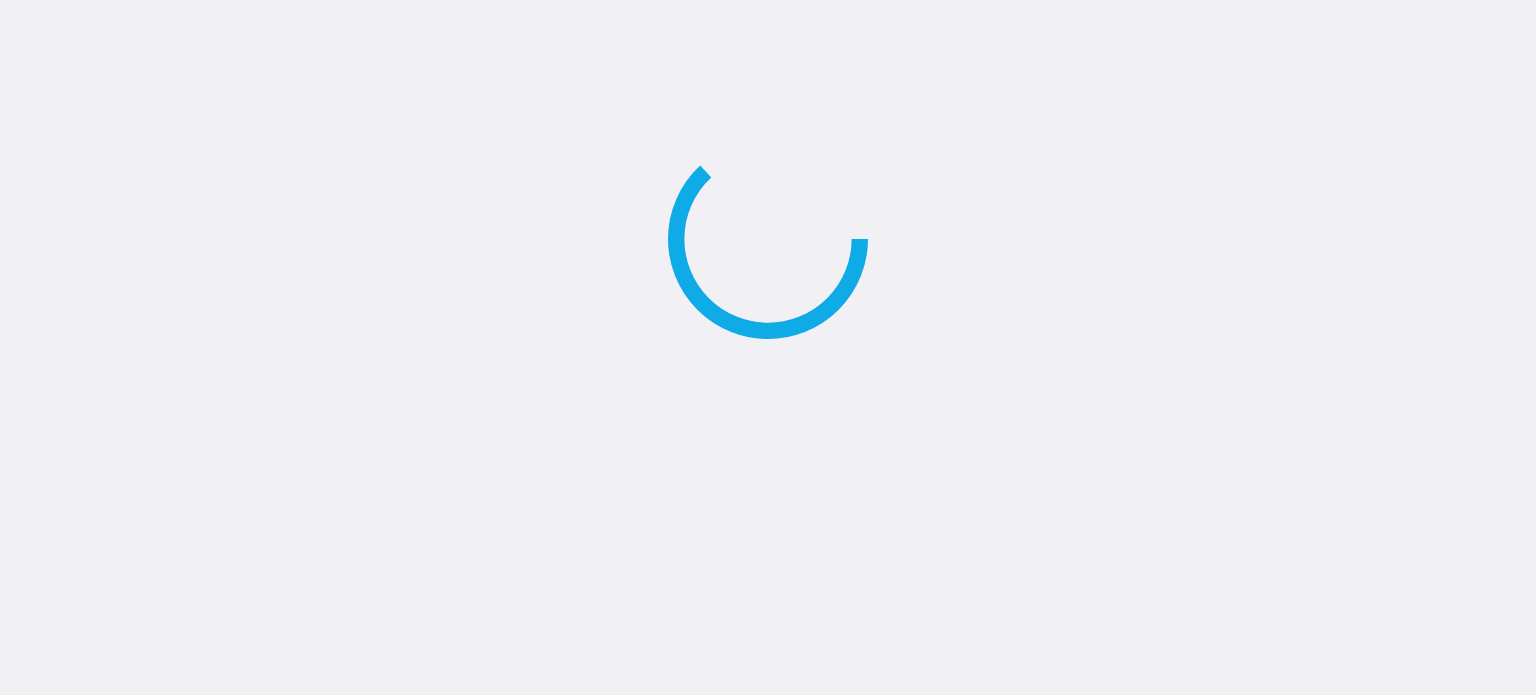 scroll, scrollTop: 0, scrollLeft: 0, axis: both 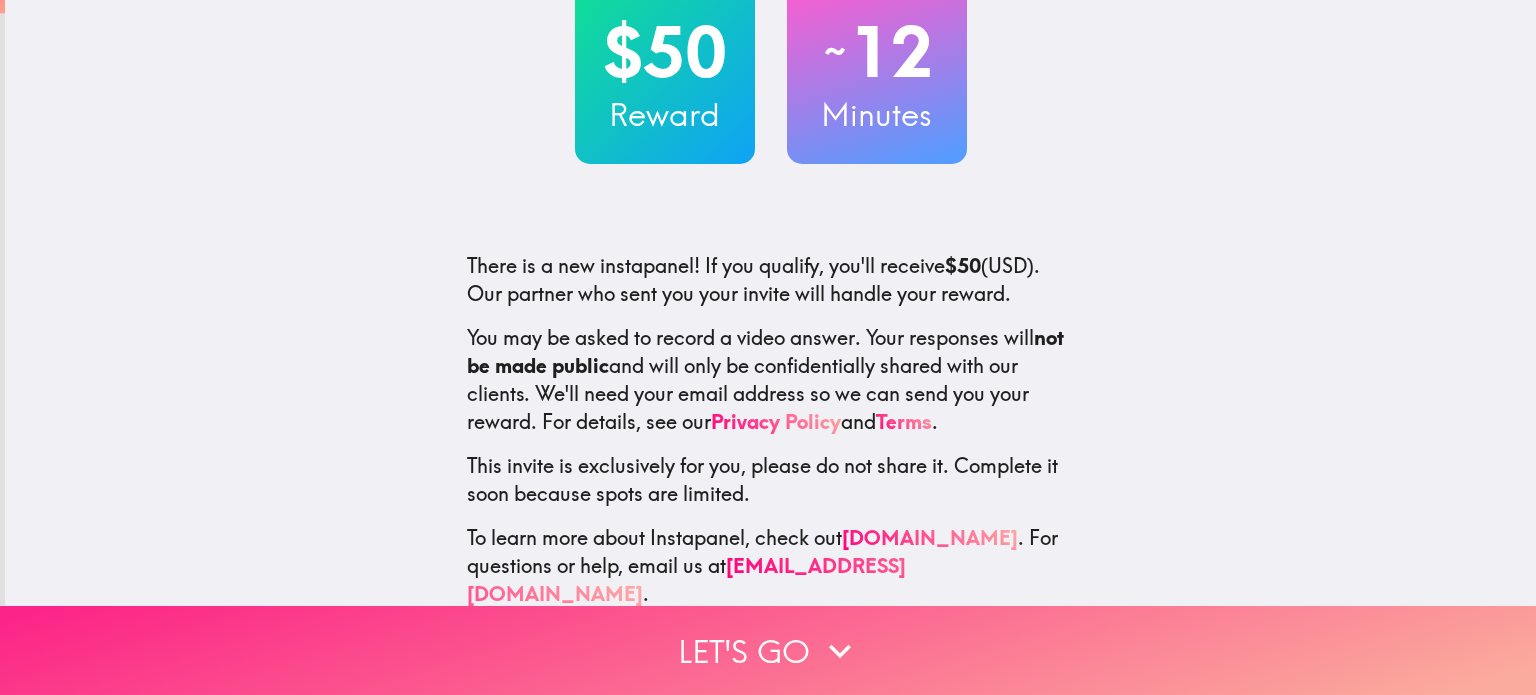 click on "Let's go" at bounding box center (768, 650) 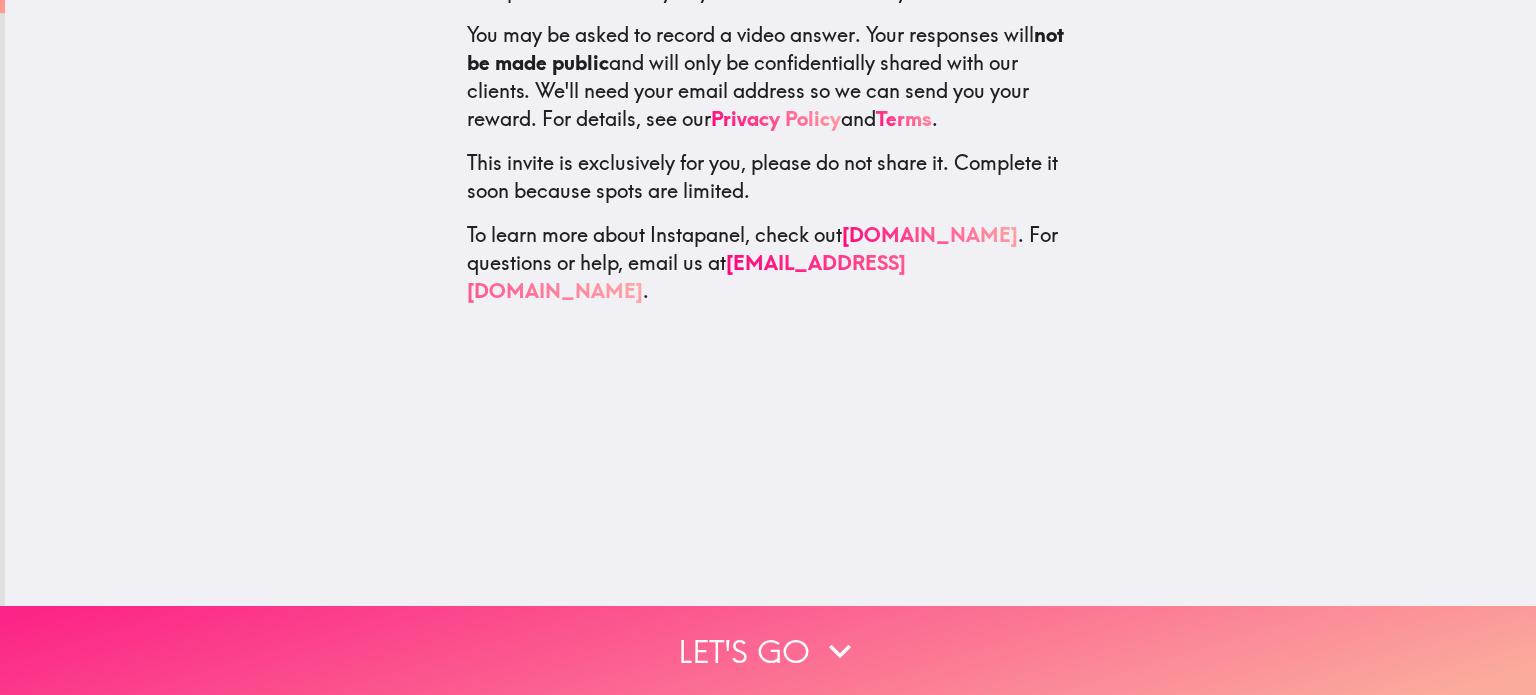 scroll, scrollTop: 0, scrollLeft: 0, axis: both 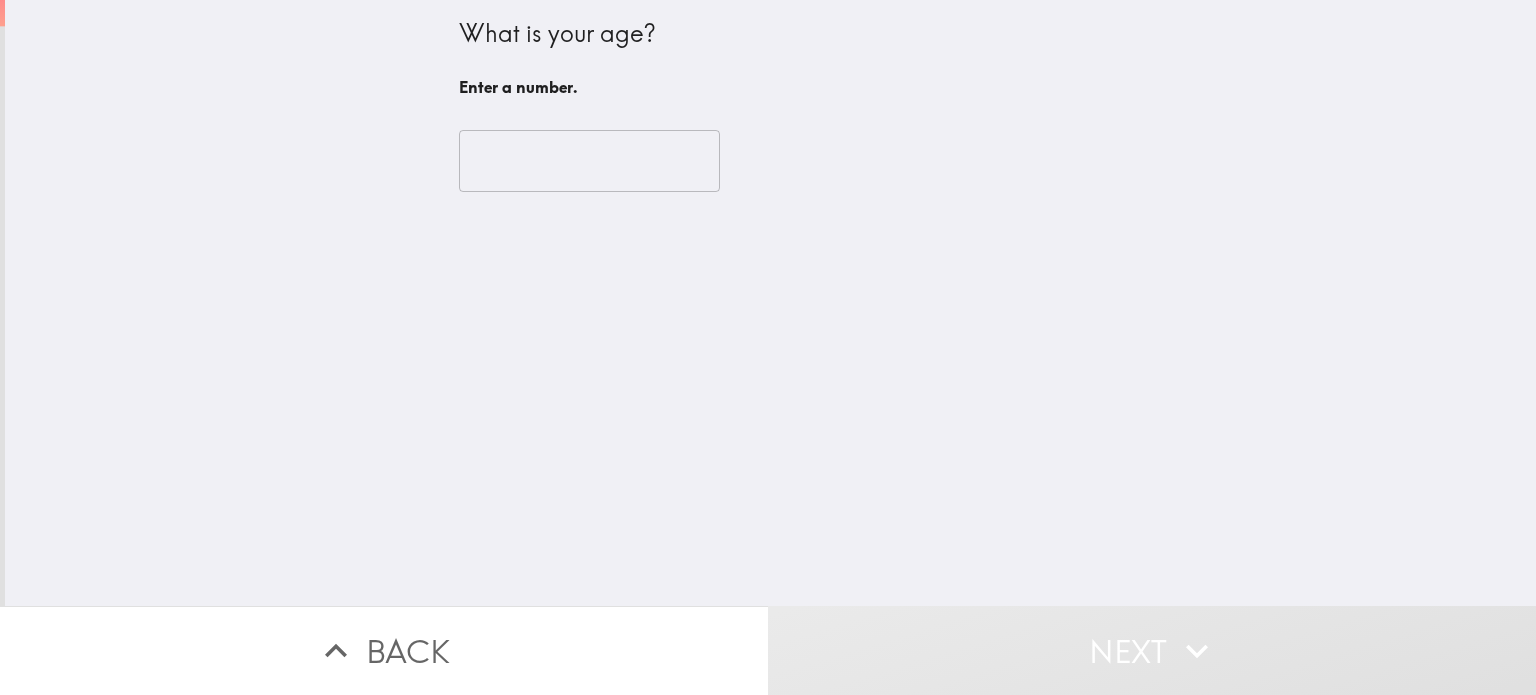 click at bounding box center [589, 161] 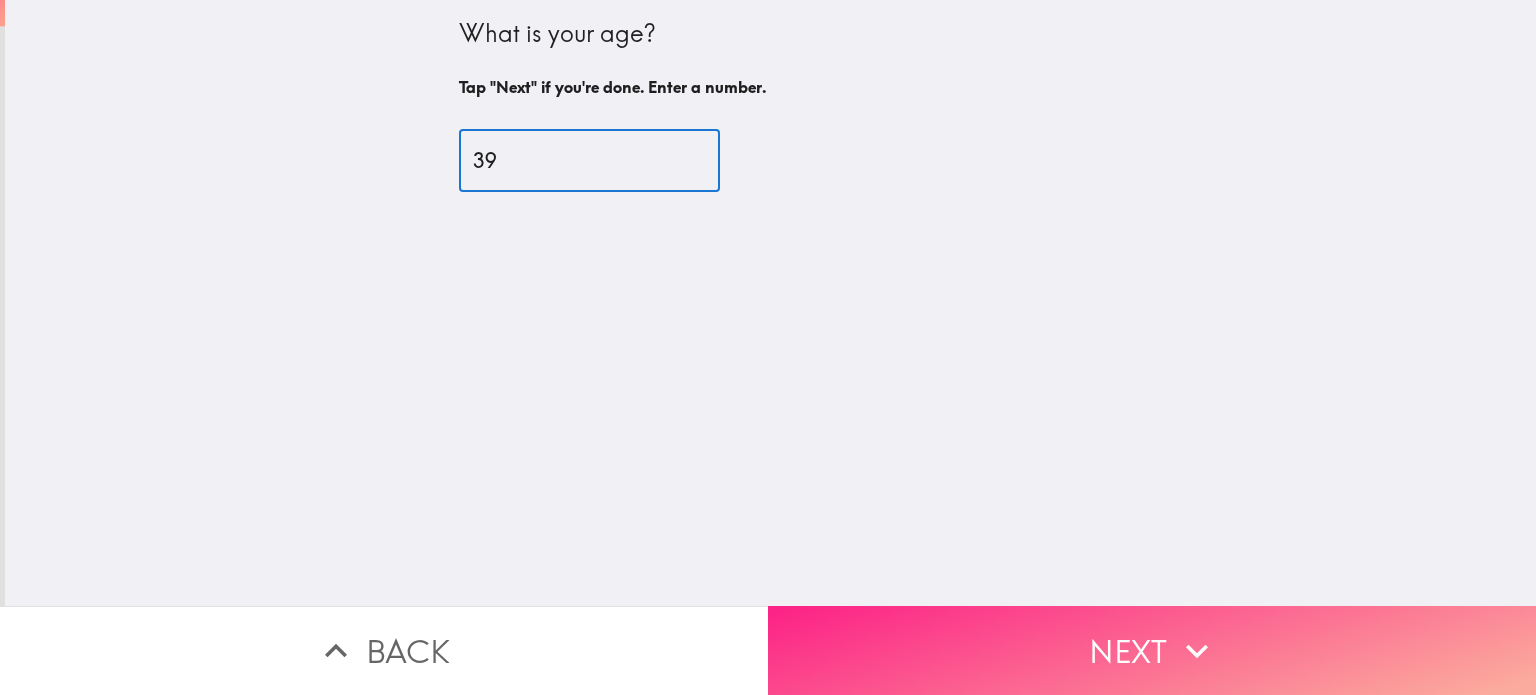 type on "39" 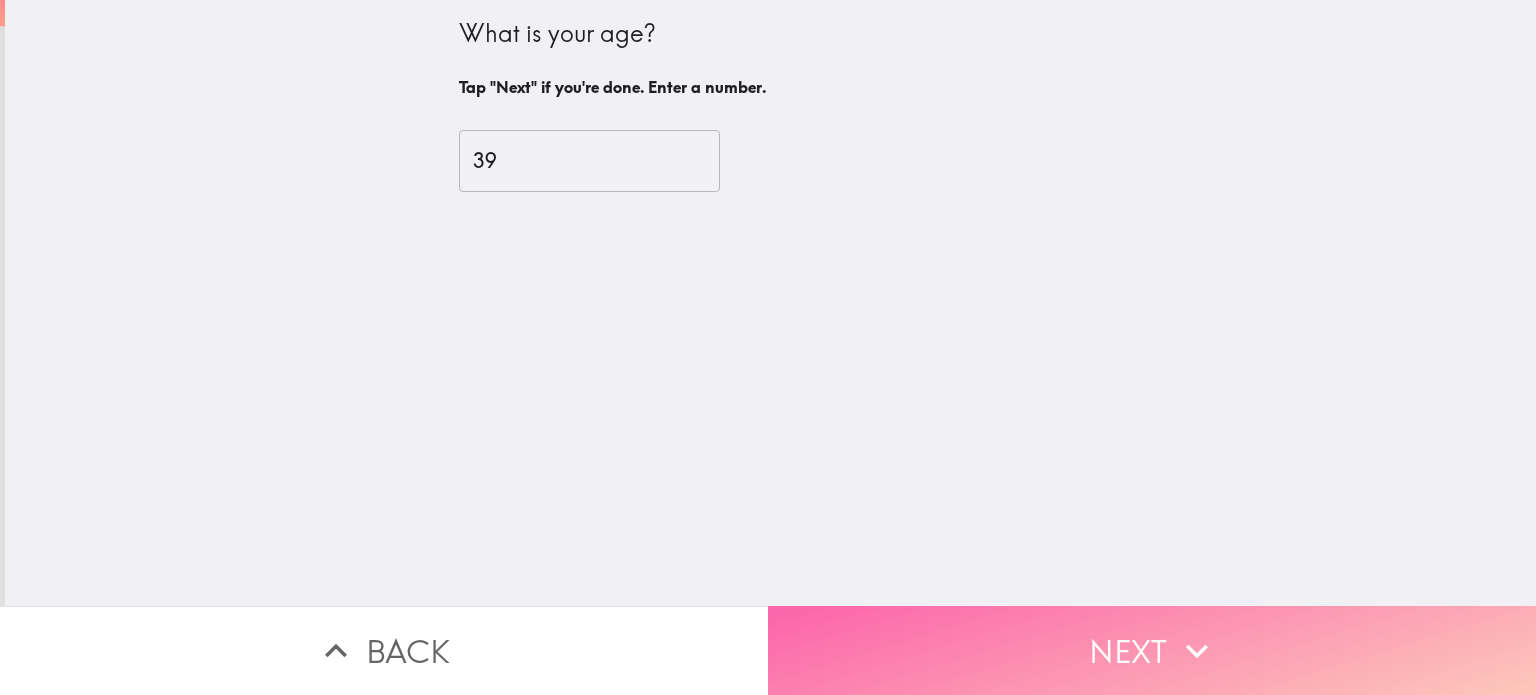 click on "Next" at bounding box center (1152, 650) 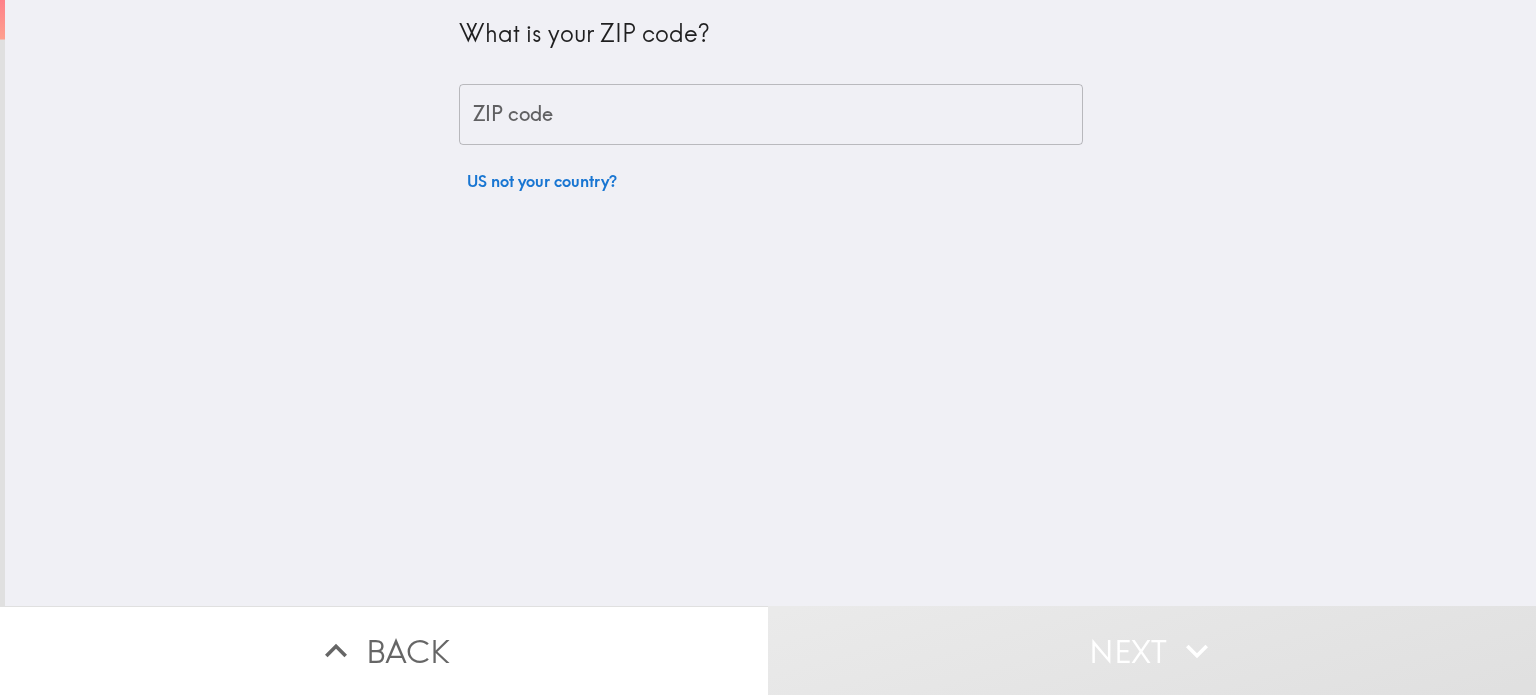 click on "ZIP code" at bounding box center (771, 115) 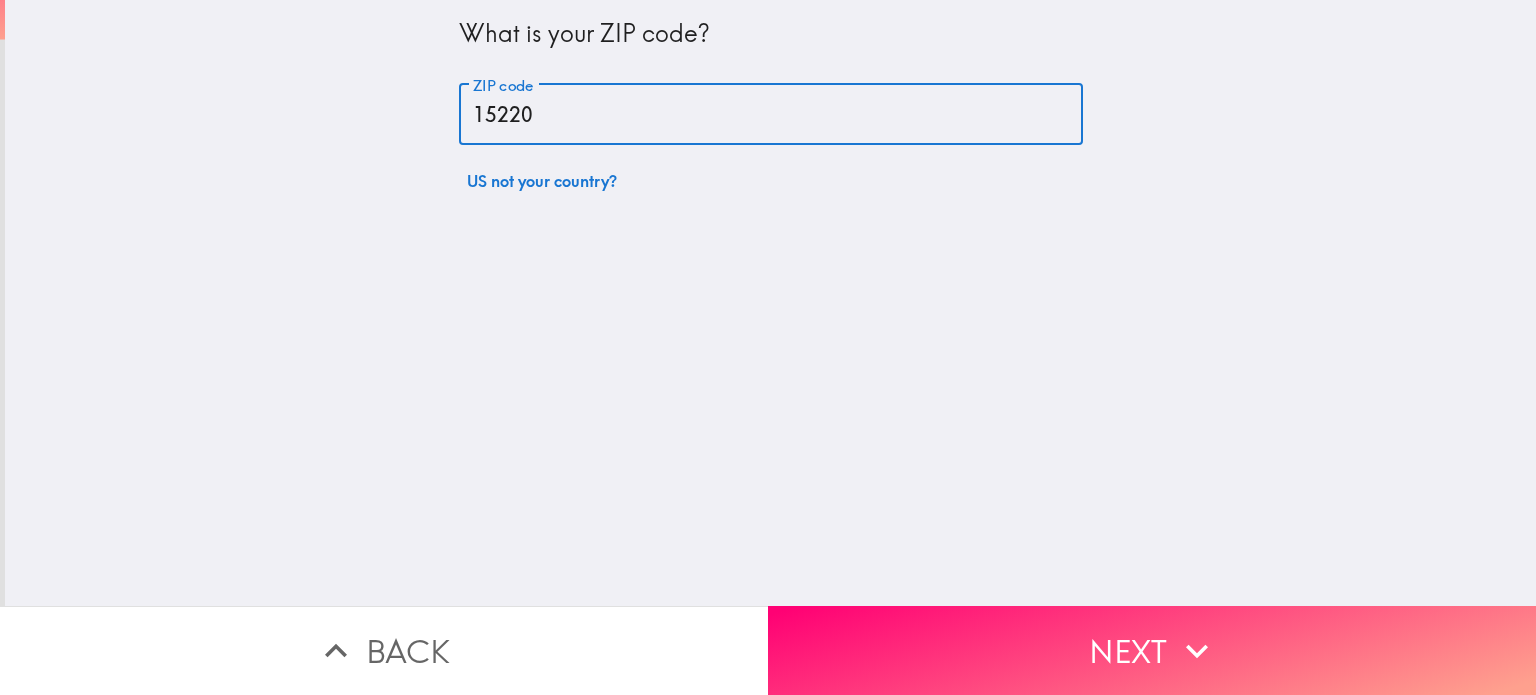 type on "15220" 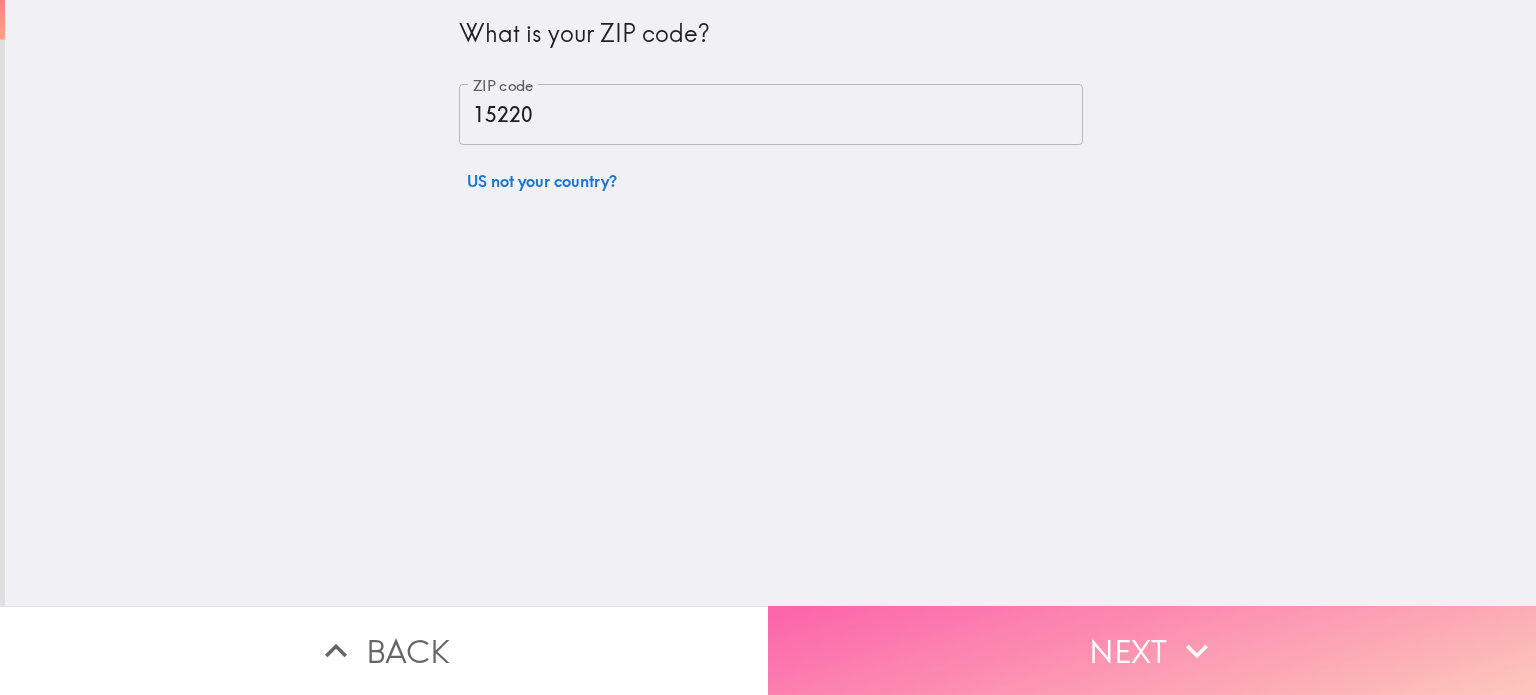 click on "Next" at bounding box center [1152, 650] 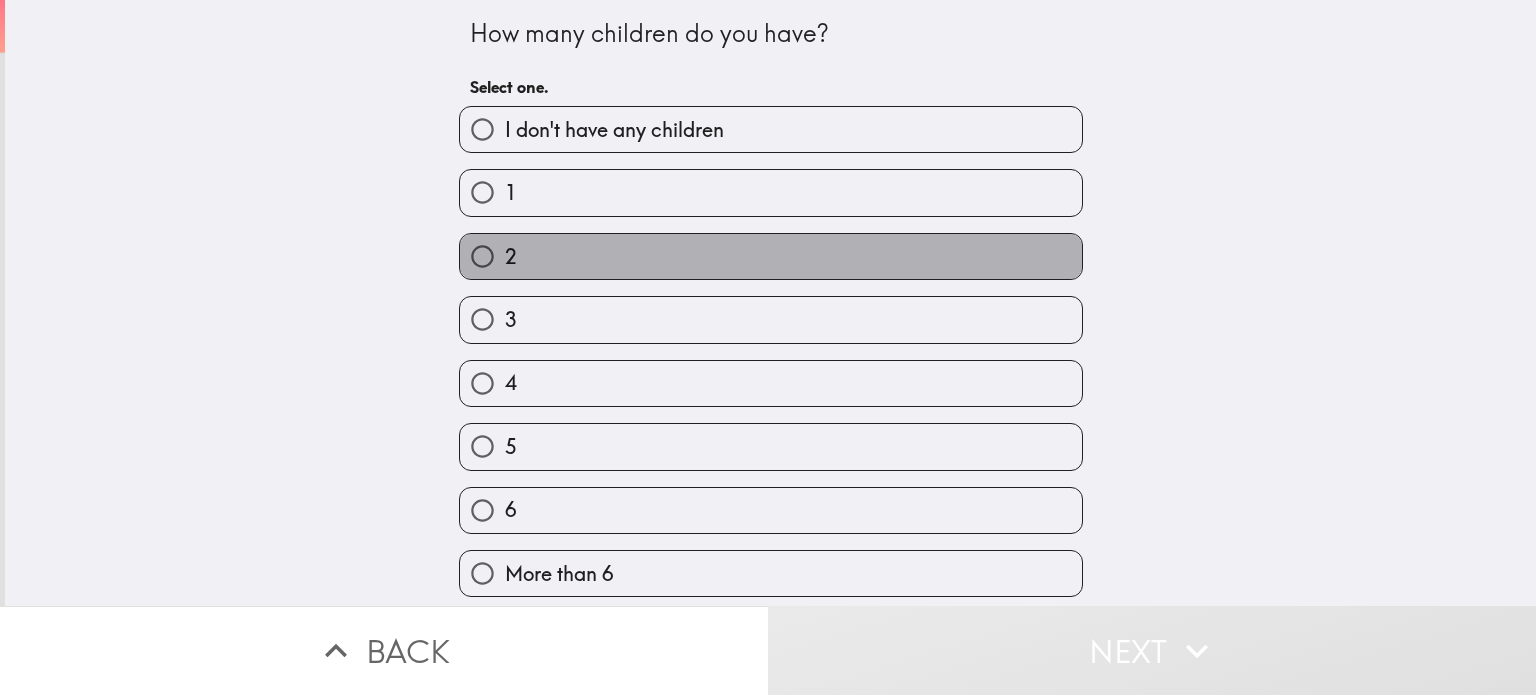 click on "2" at bounding box center (771, 256) 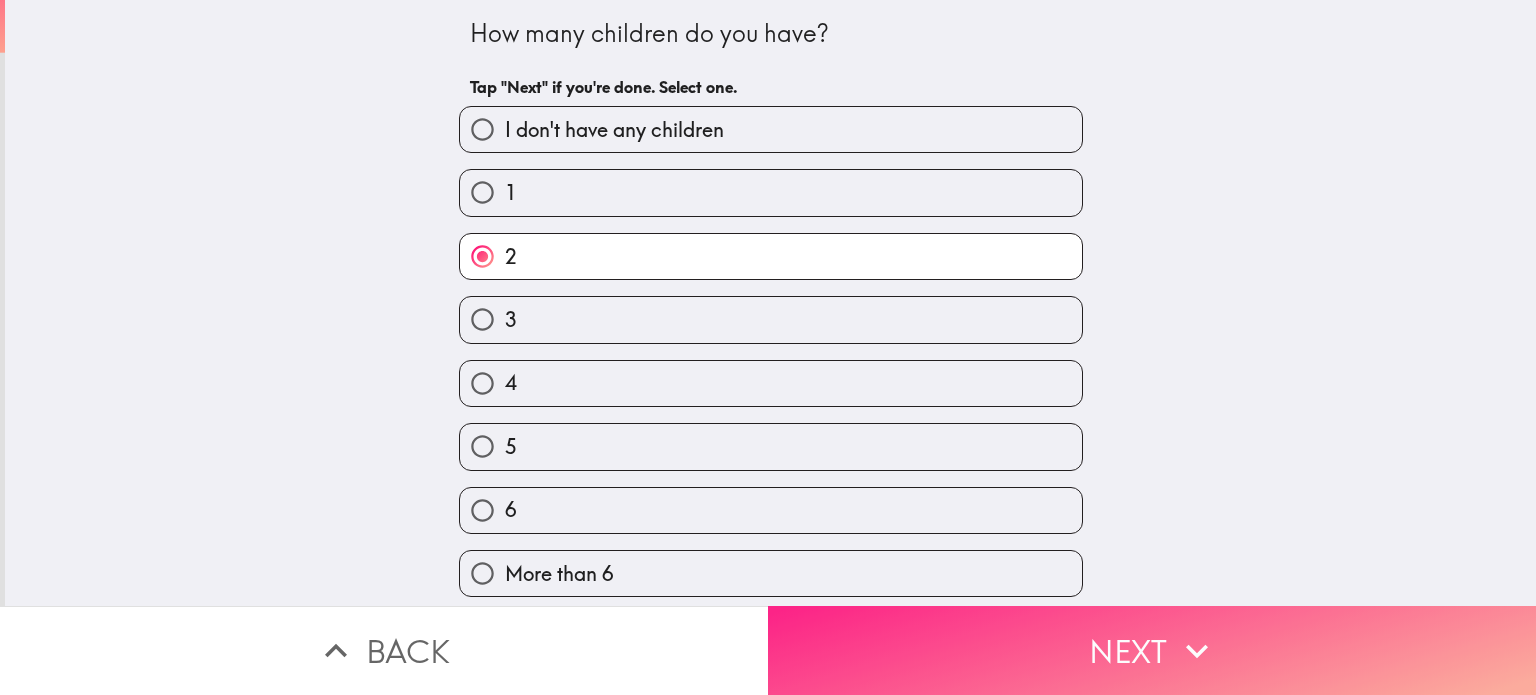 click on "Next" at bounding box center (1152, 650) 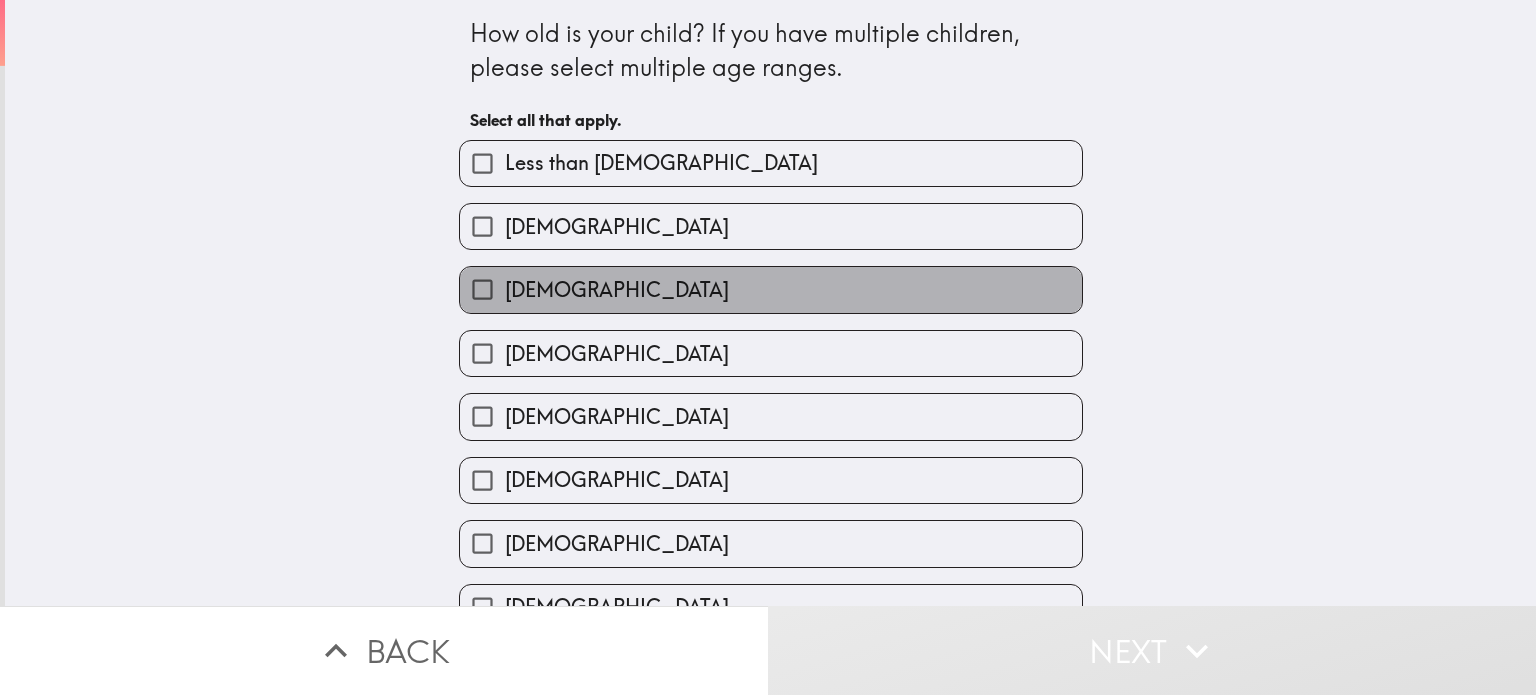 click on "[DEMOGRAPHIC_DATA]" at bounding box center [771, 289] 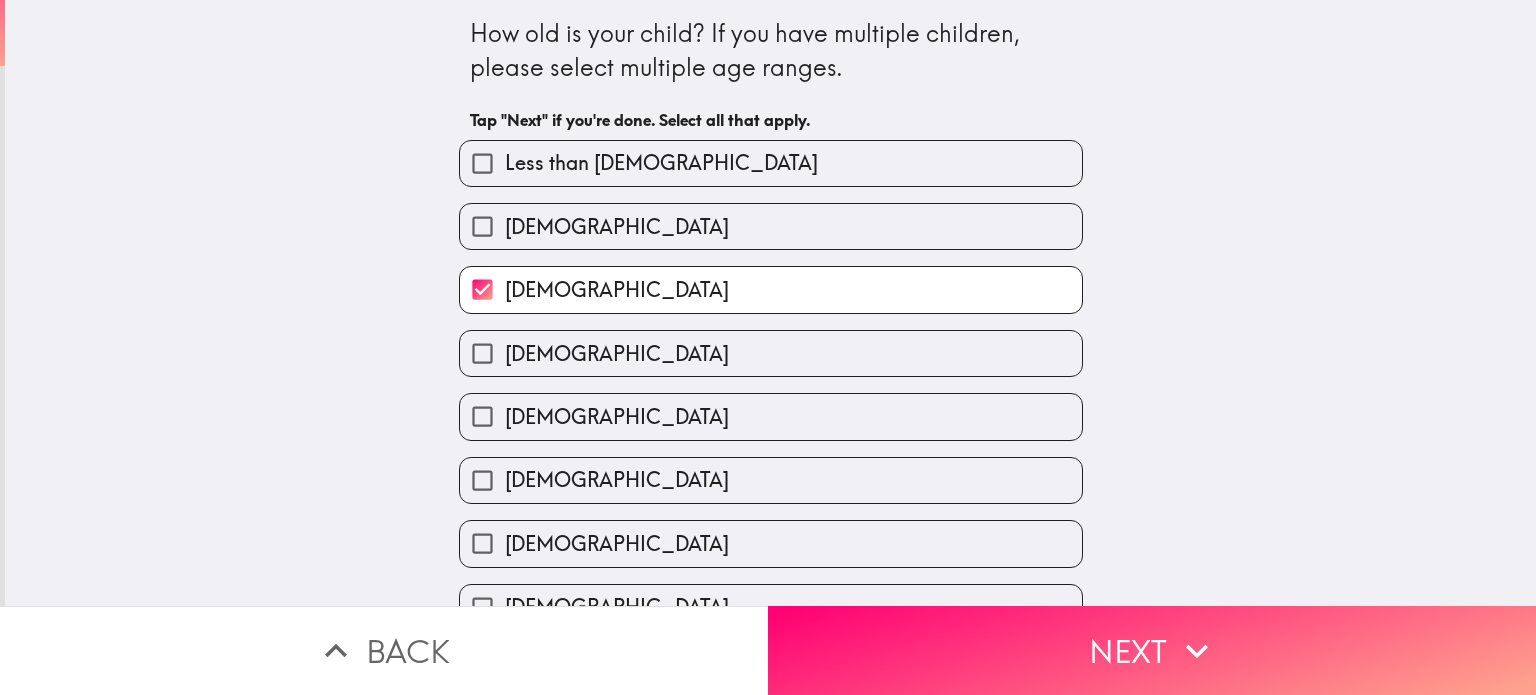 click on "[DEMOGRAPHIC_DATA]" at bounding box center [771, 353] 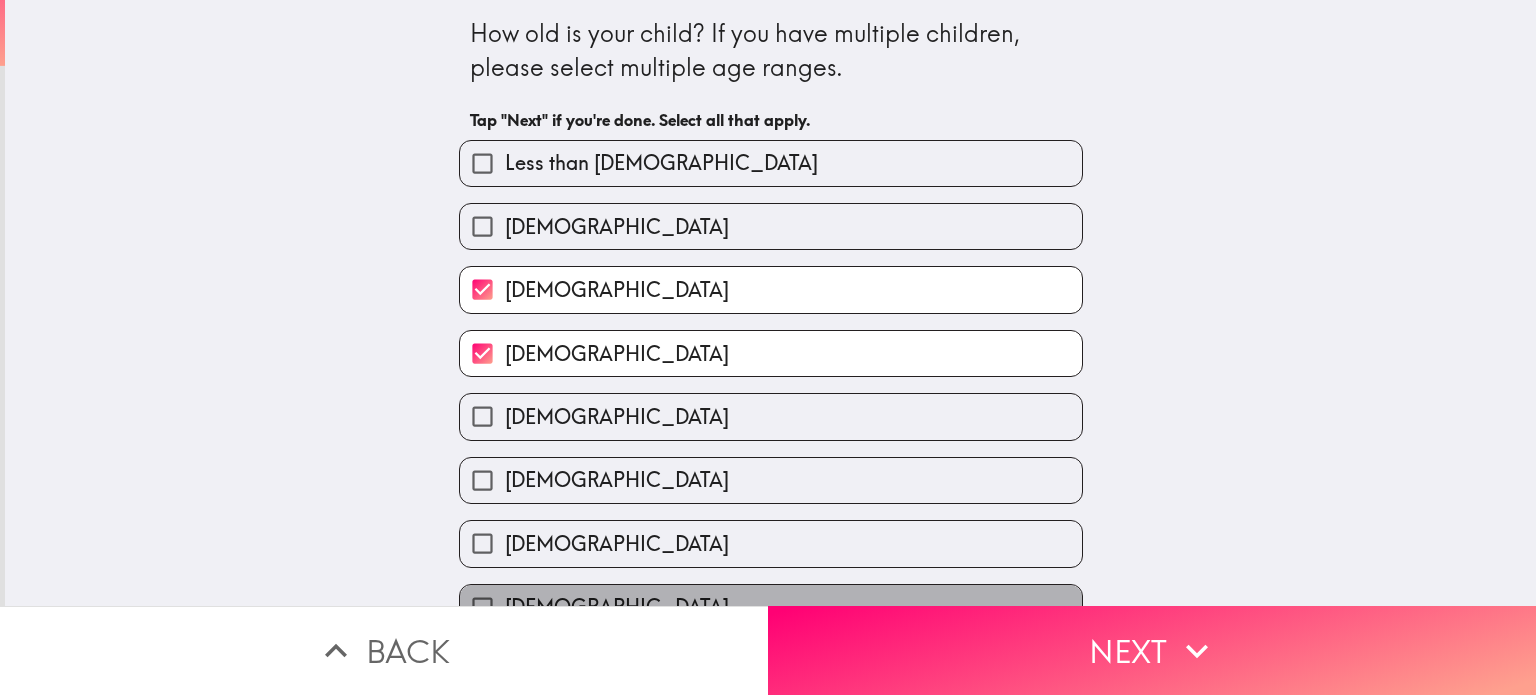 click on "[DEMOGRAPHIC_DATA]" at bounding box center [771, 607] 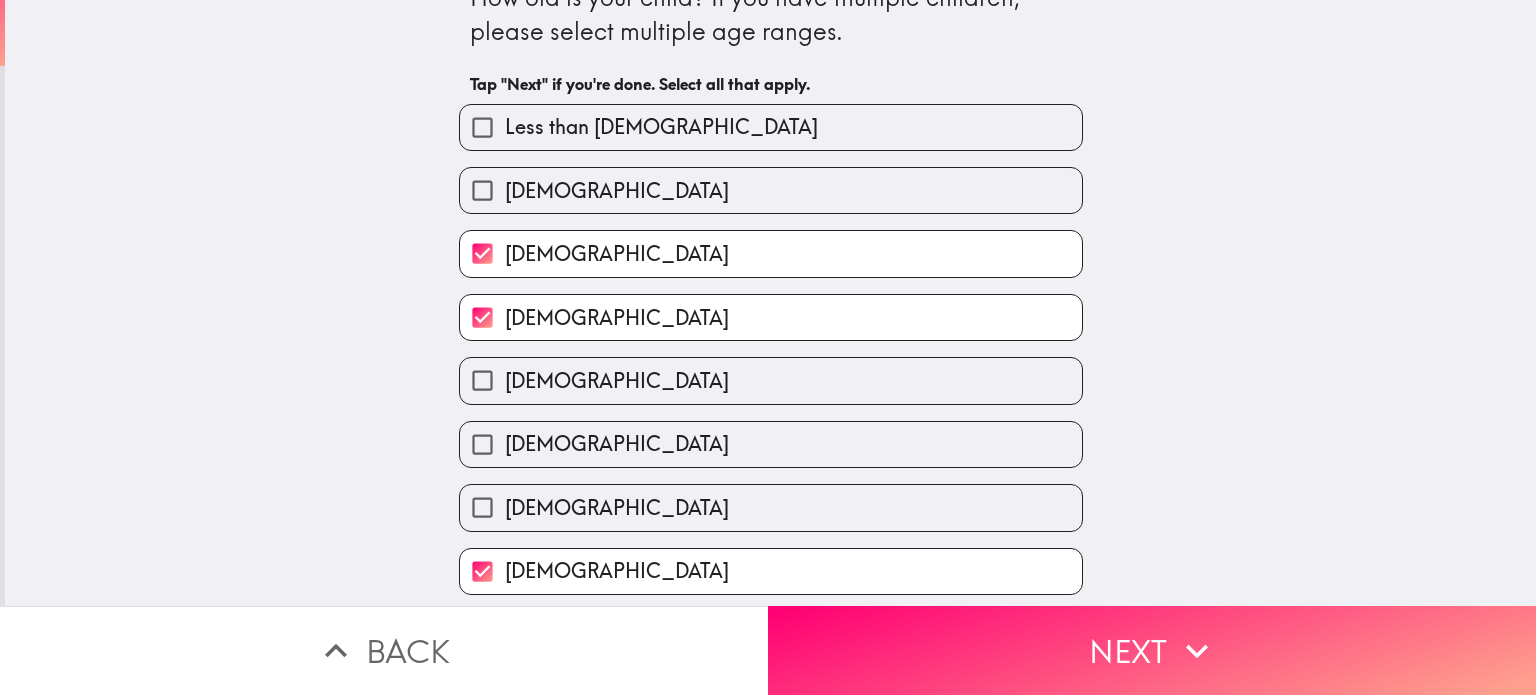 click on "[DEMOGRAPHIC_DATA]" at bounding box center (771, 571) 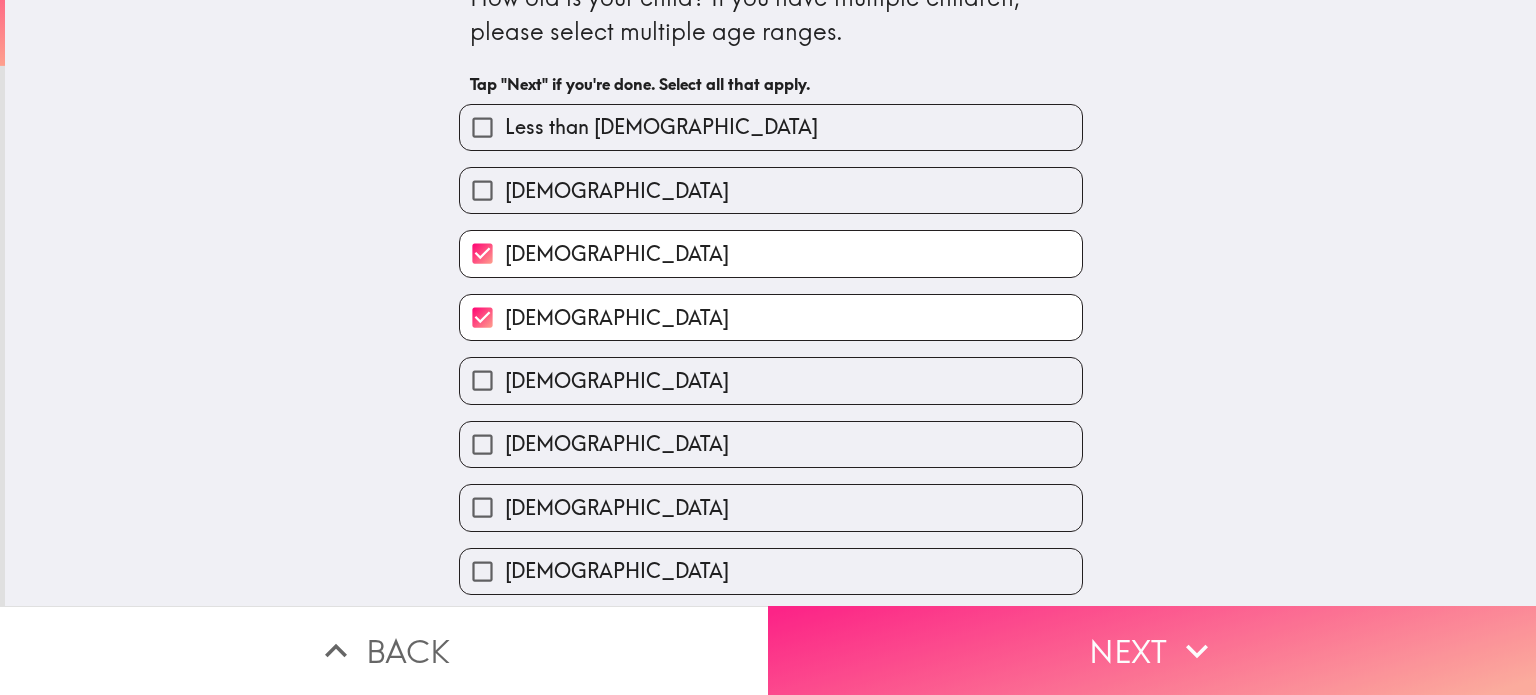 click on "Next" at bounding box center (1152, 650) 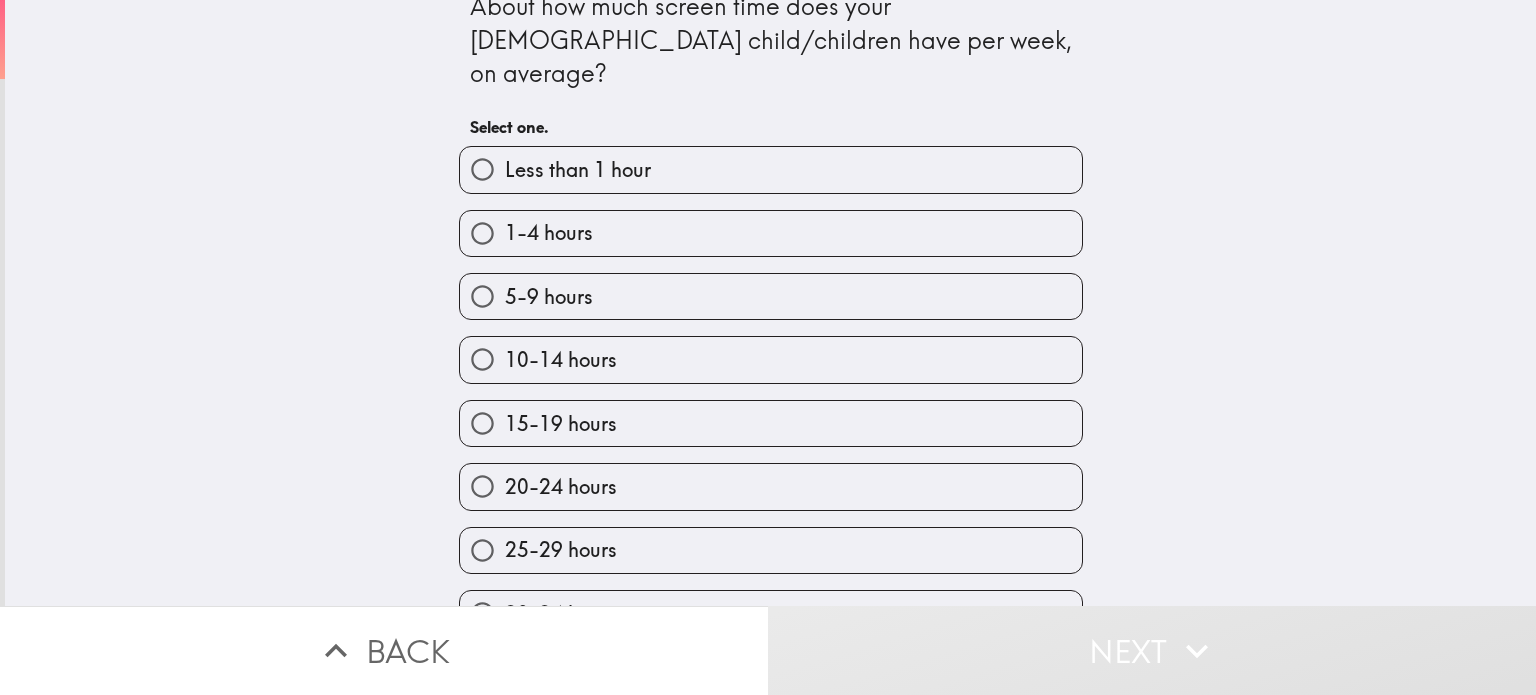 scroll, scrollTop: 28, scrollLeft: 0, axis: vertical 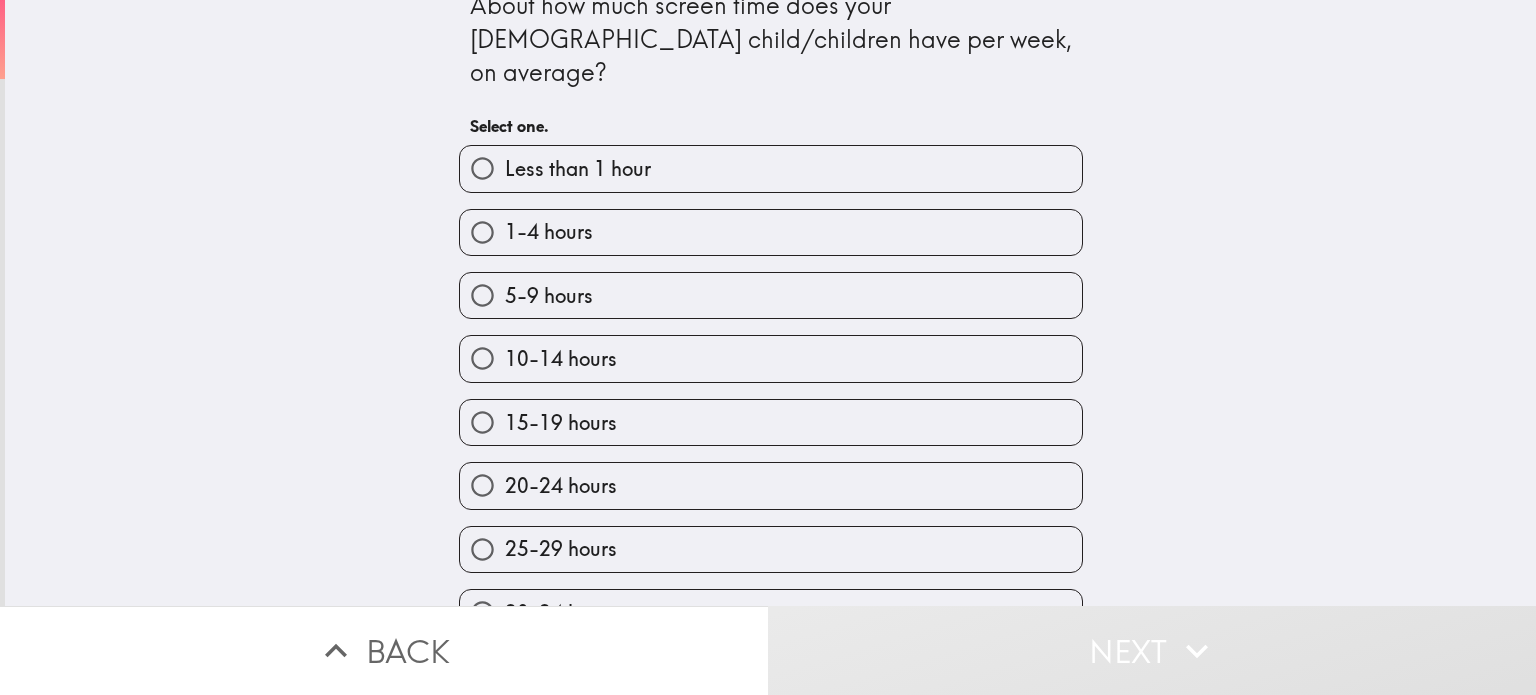 click on "10-14 hours" at bounding box center (561, 359) 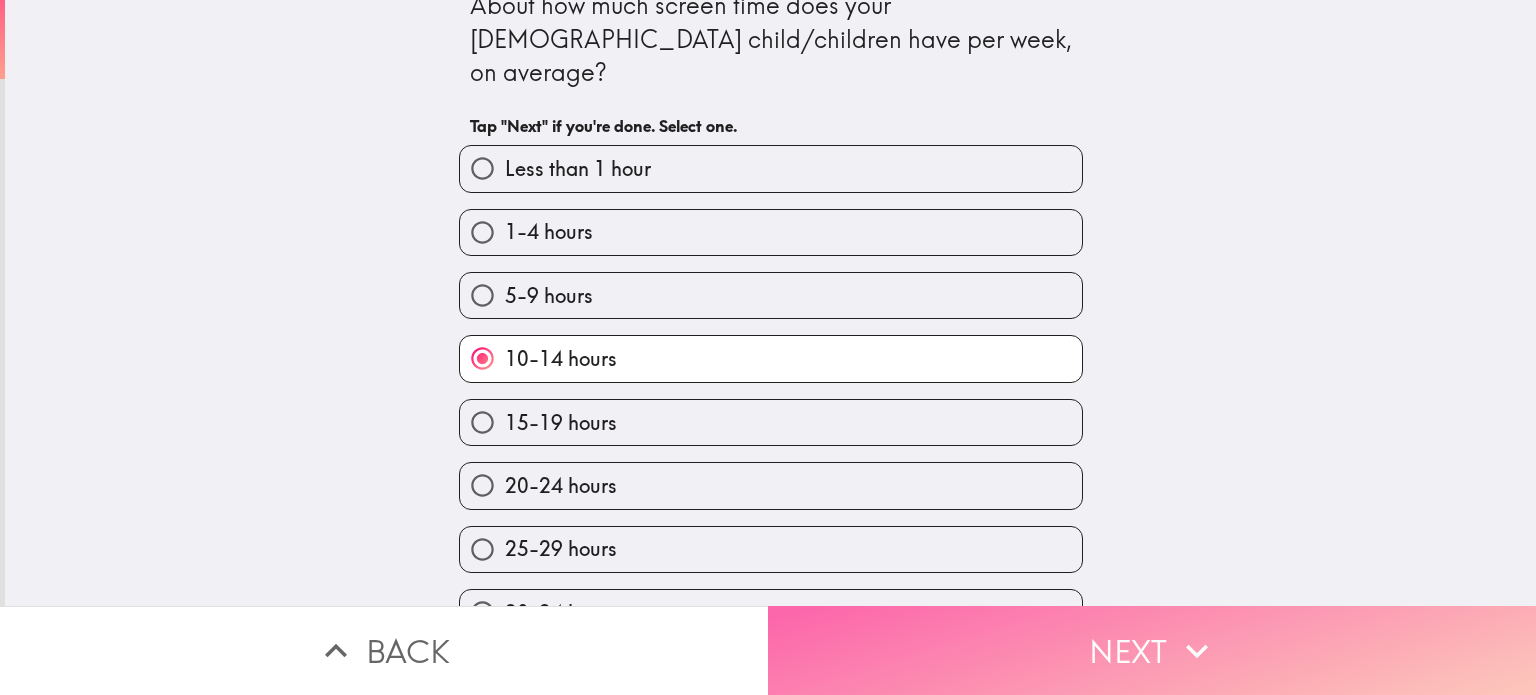 click on "Next" at bounding box center (1152, 650) 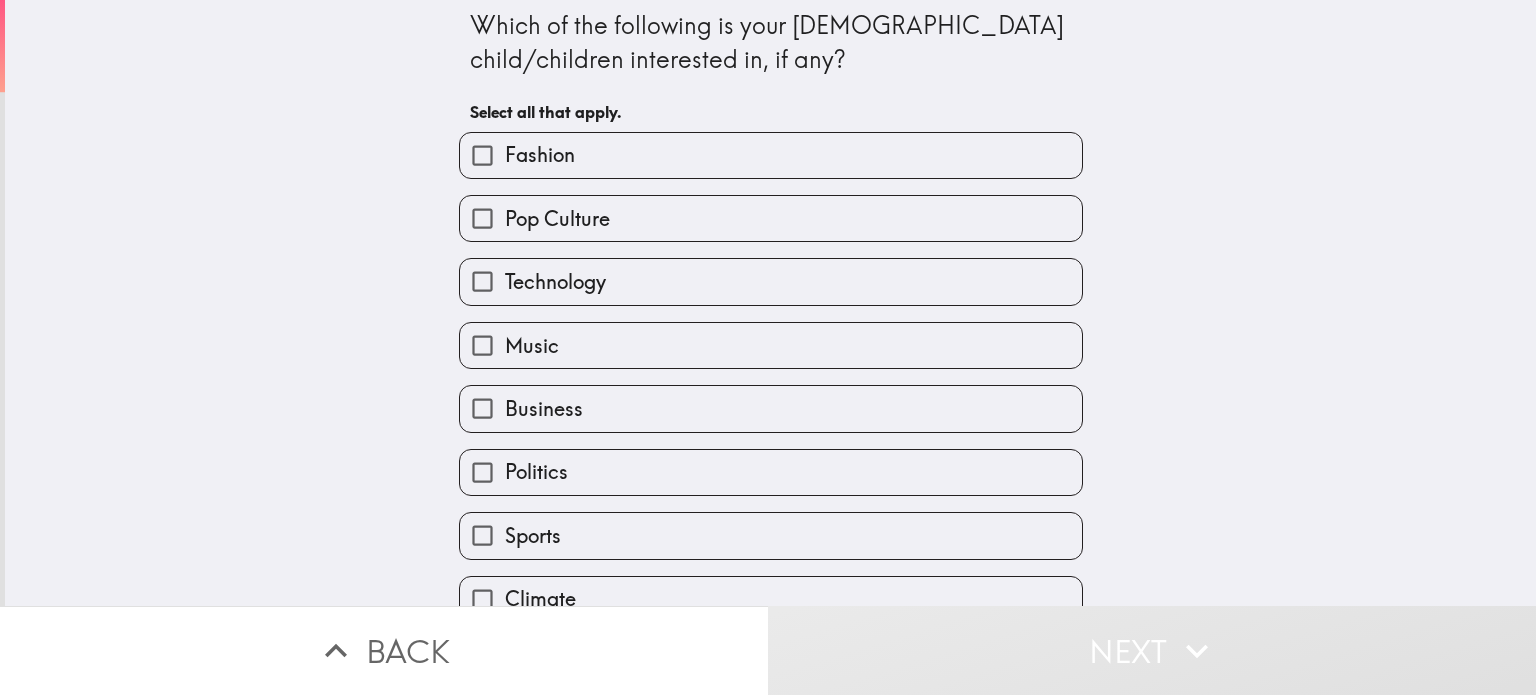 scroll, scrollTop: 10, scrollLeft: 0, axis: vertical 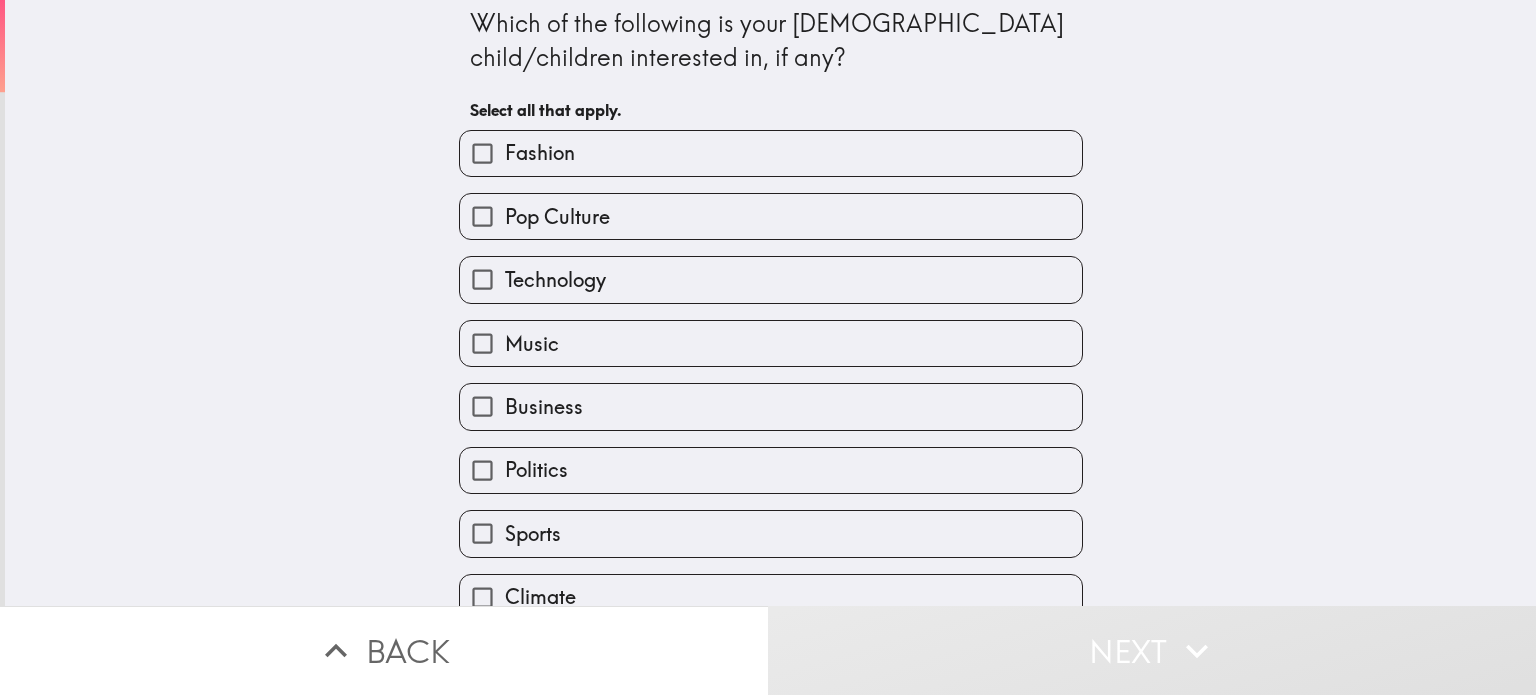 click on "Technology" at bounding box center (771, 279) 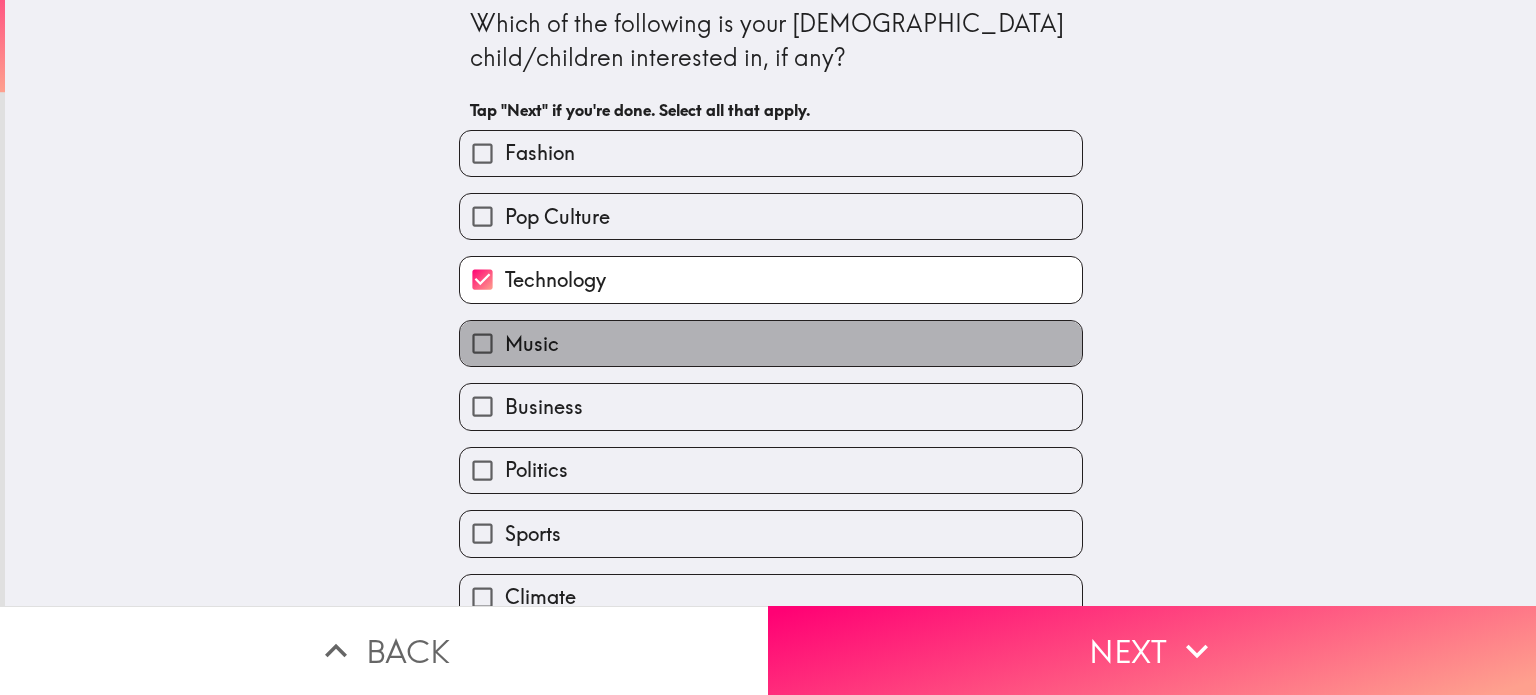 click on "Music" at bounding box center [771, 343] 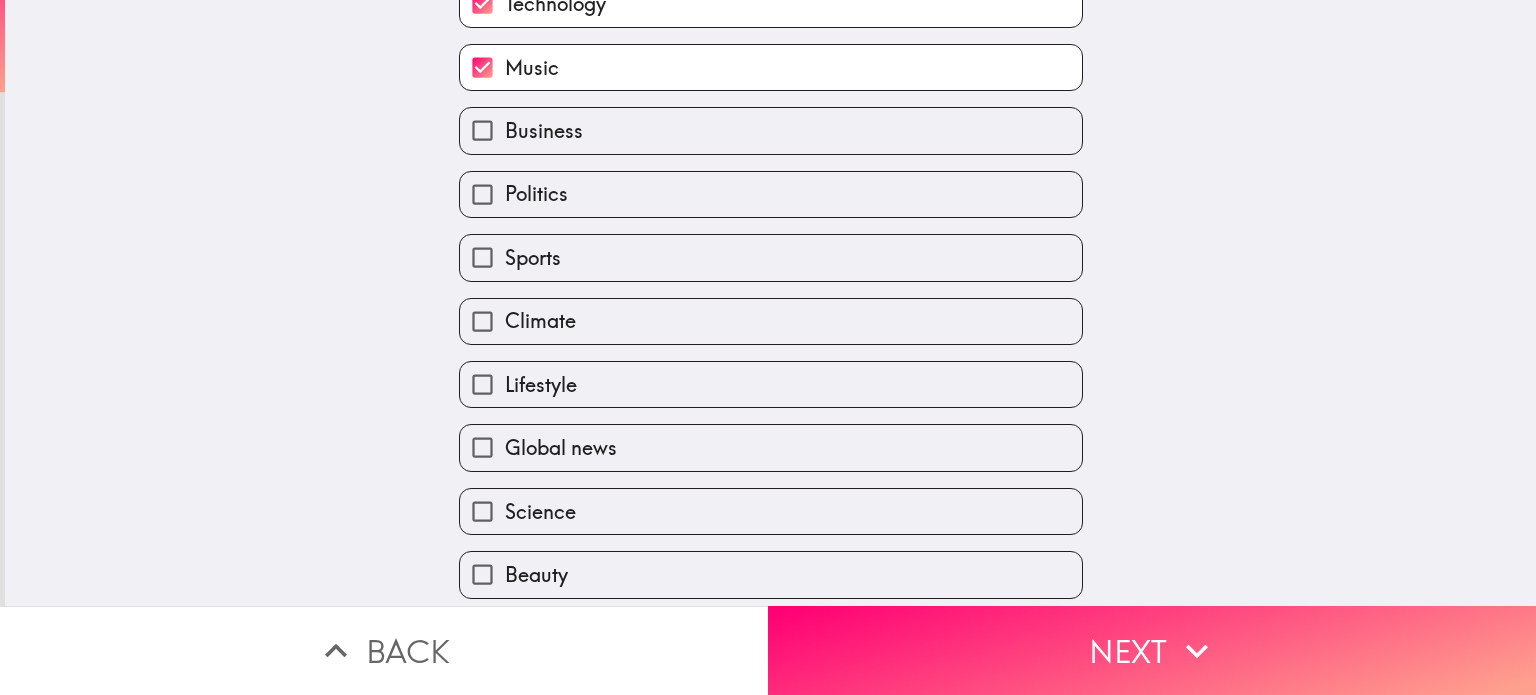 scroll, scrollTop: 352, scrollLeft: 0, axis: vertical 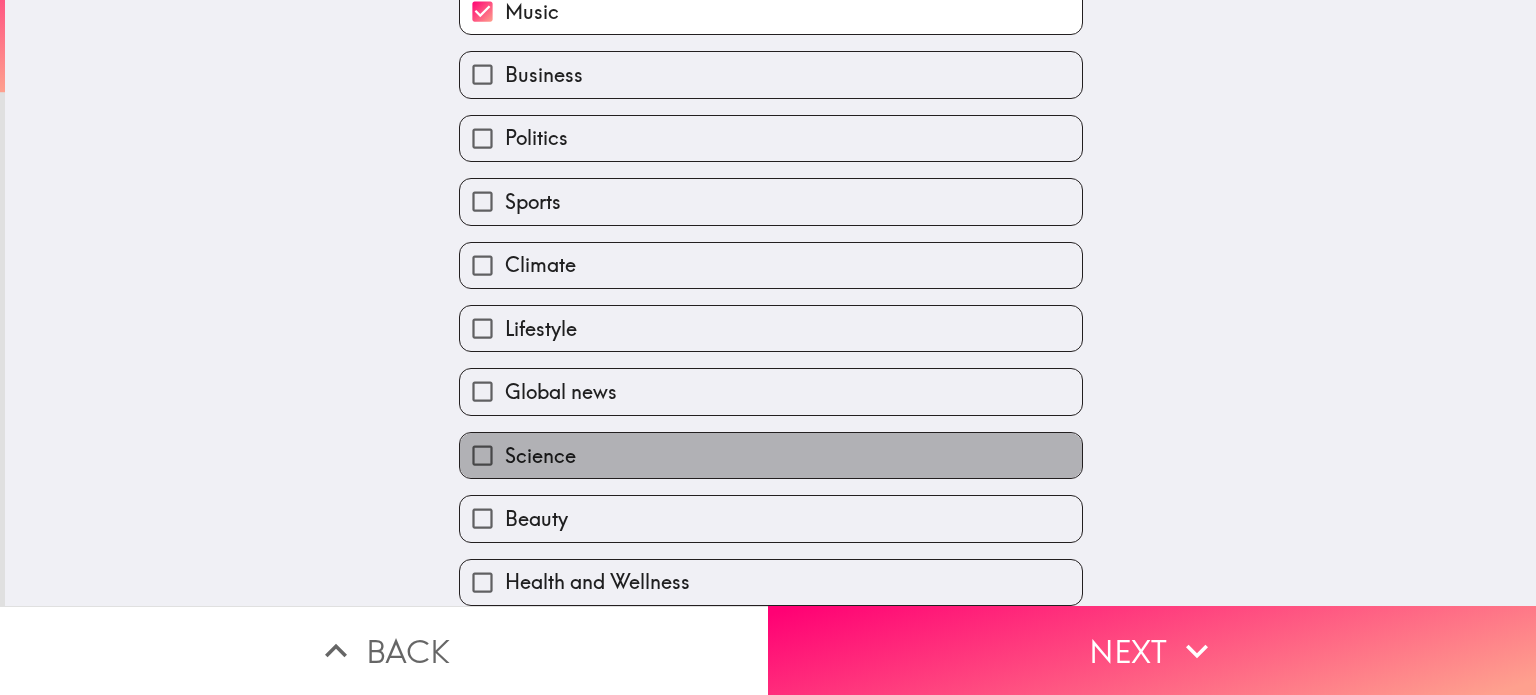 click on "Science" at bounding box center [771, 455] 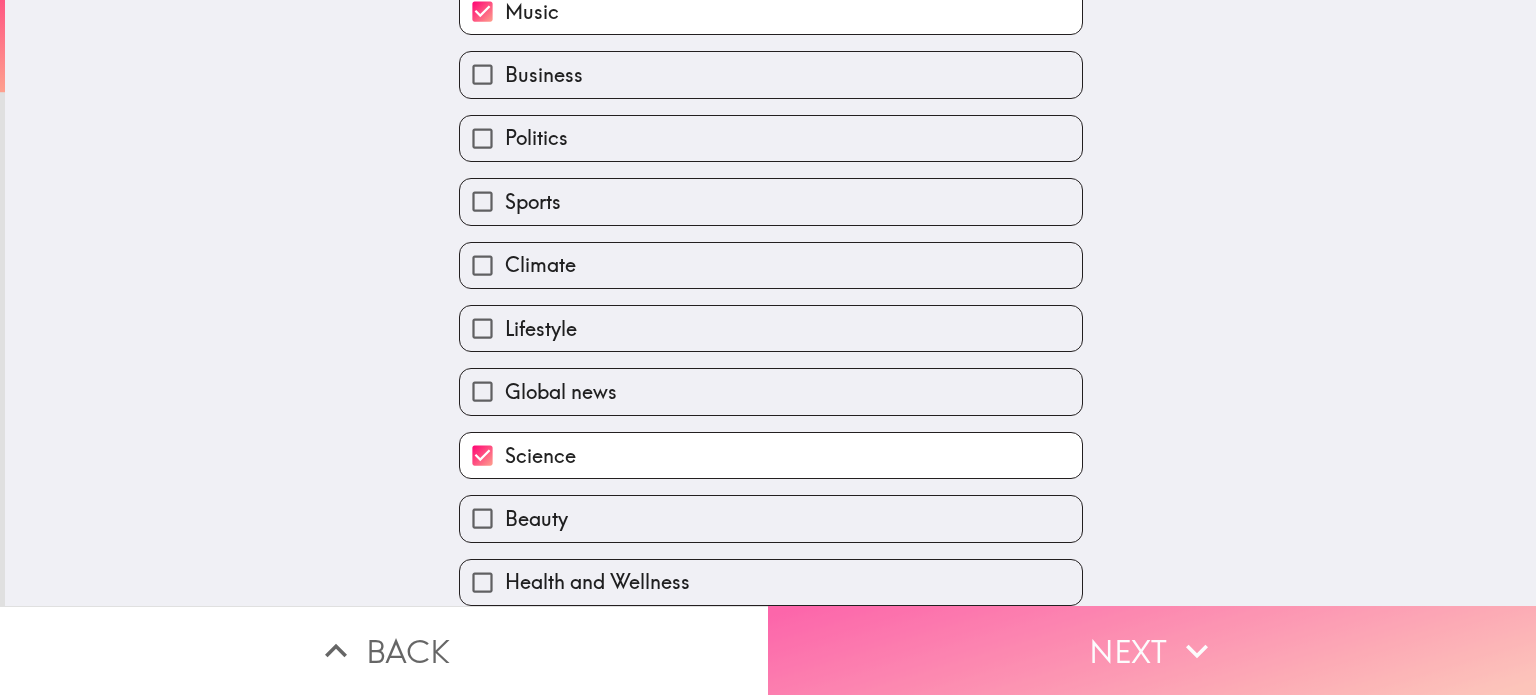 click on "Next" at bounding box center (1152, 650) 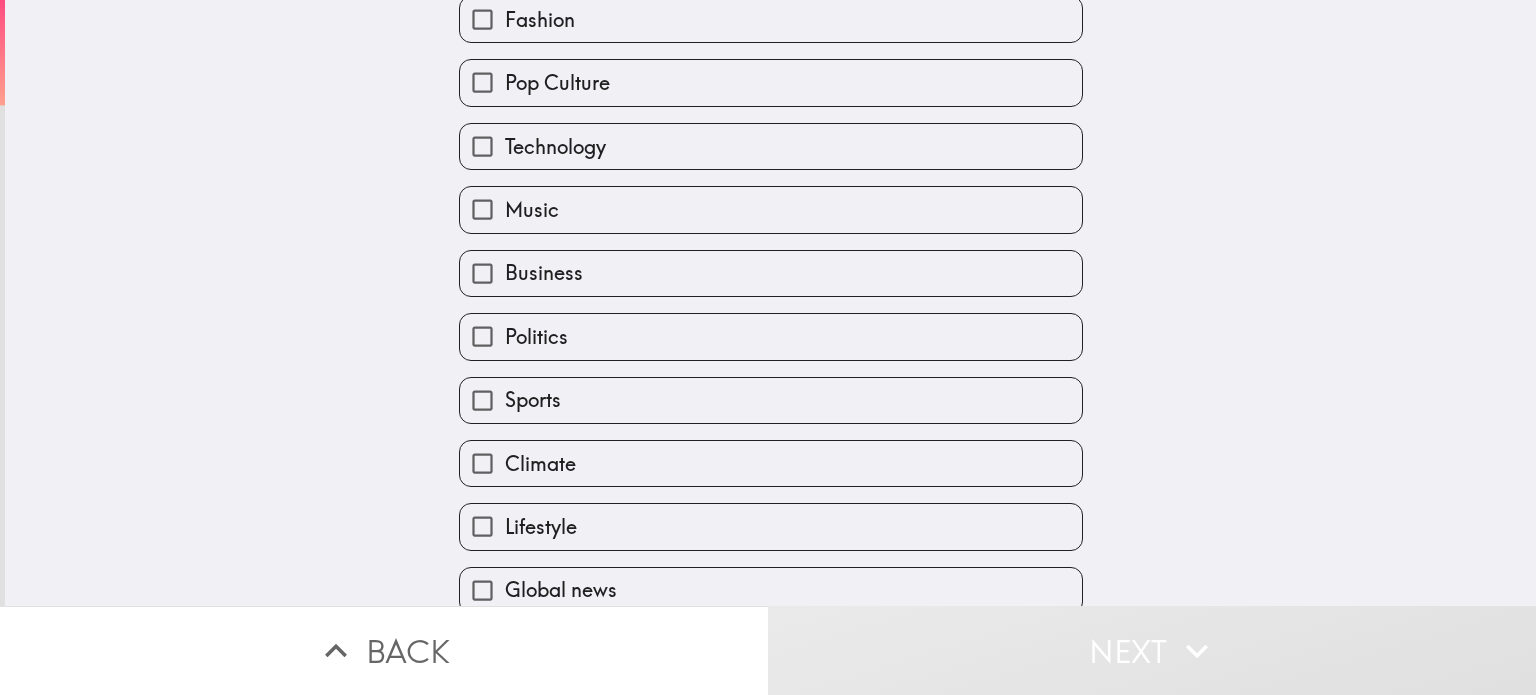 scroll, scrollTop: 95, scrollLeft: 0, axis: vertical 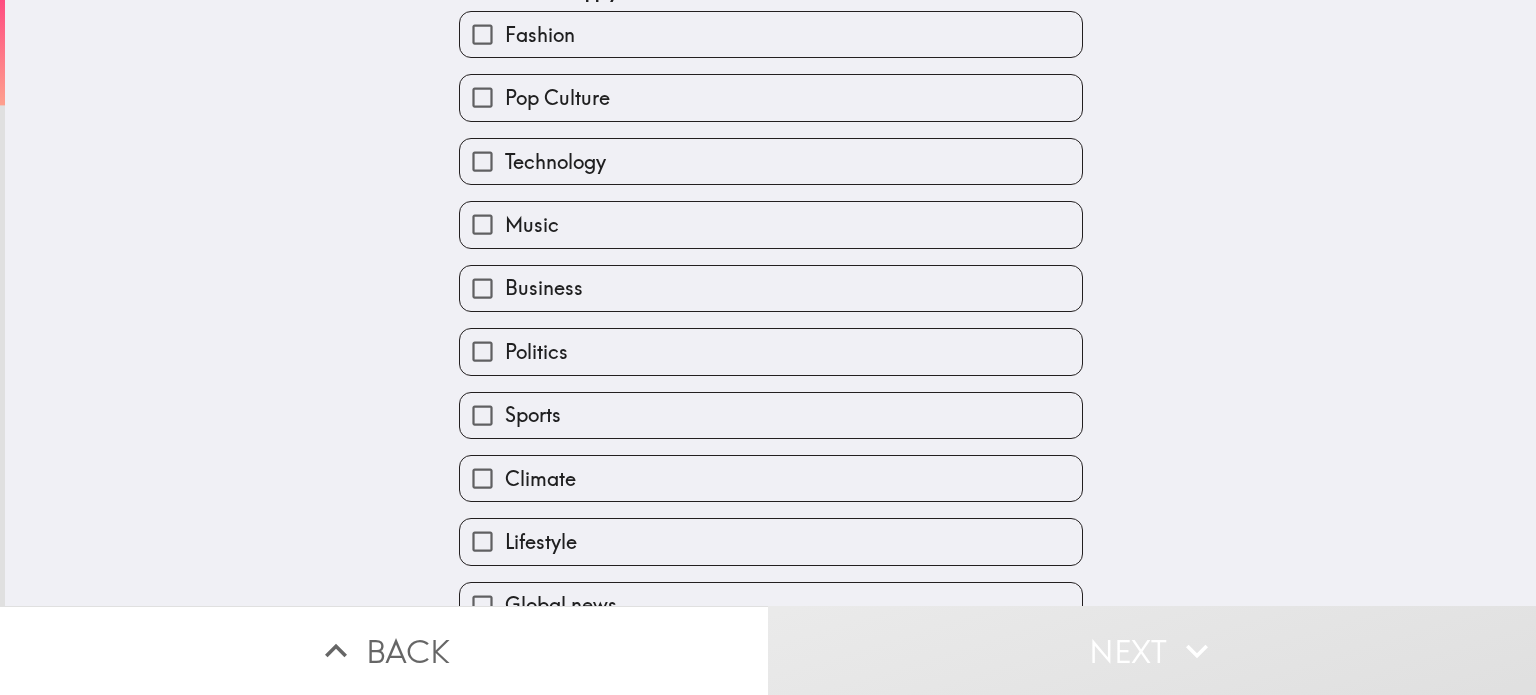 click on "Pop Culture" at bounding box center [557, 98] 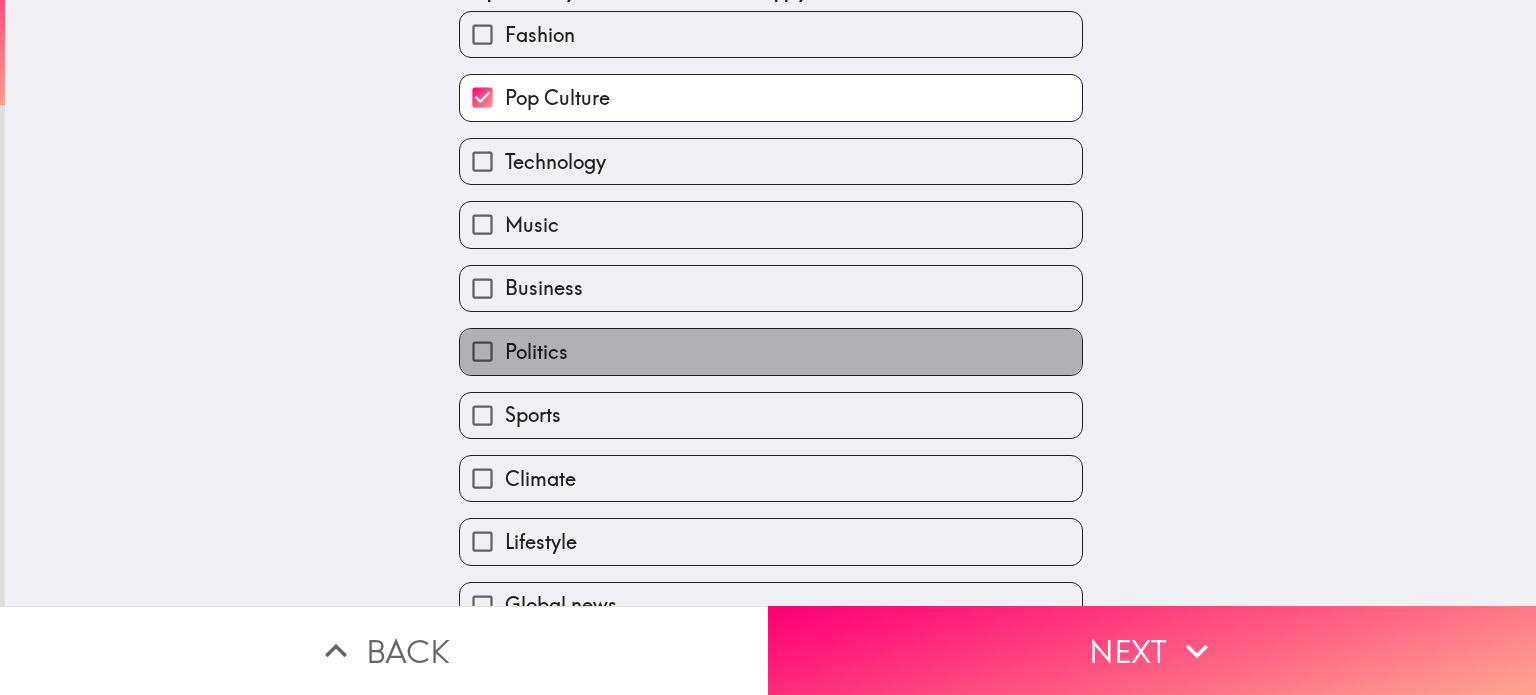 click on "Politics" at bounding box center (771, 351) 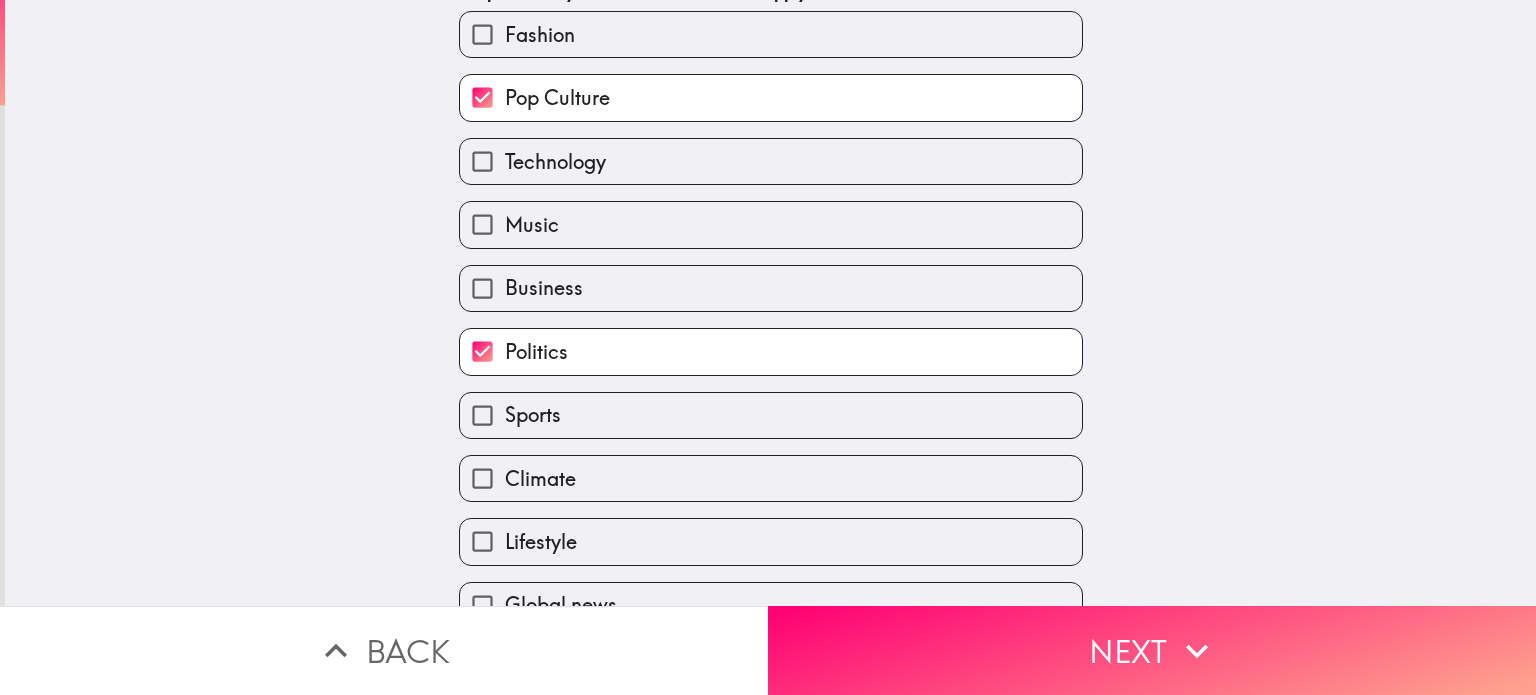 click on "Sports" at bounding box center (771, 415) 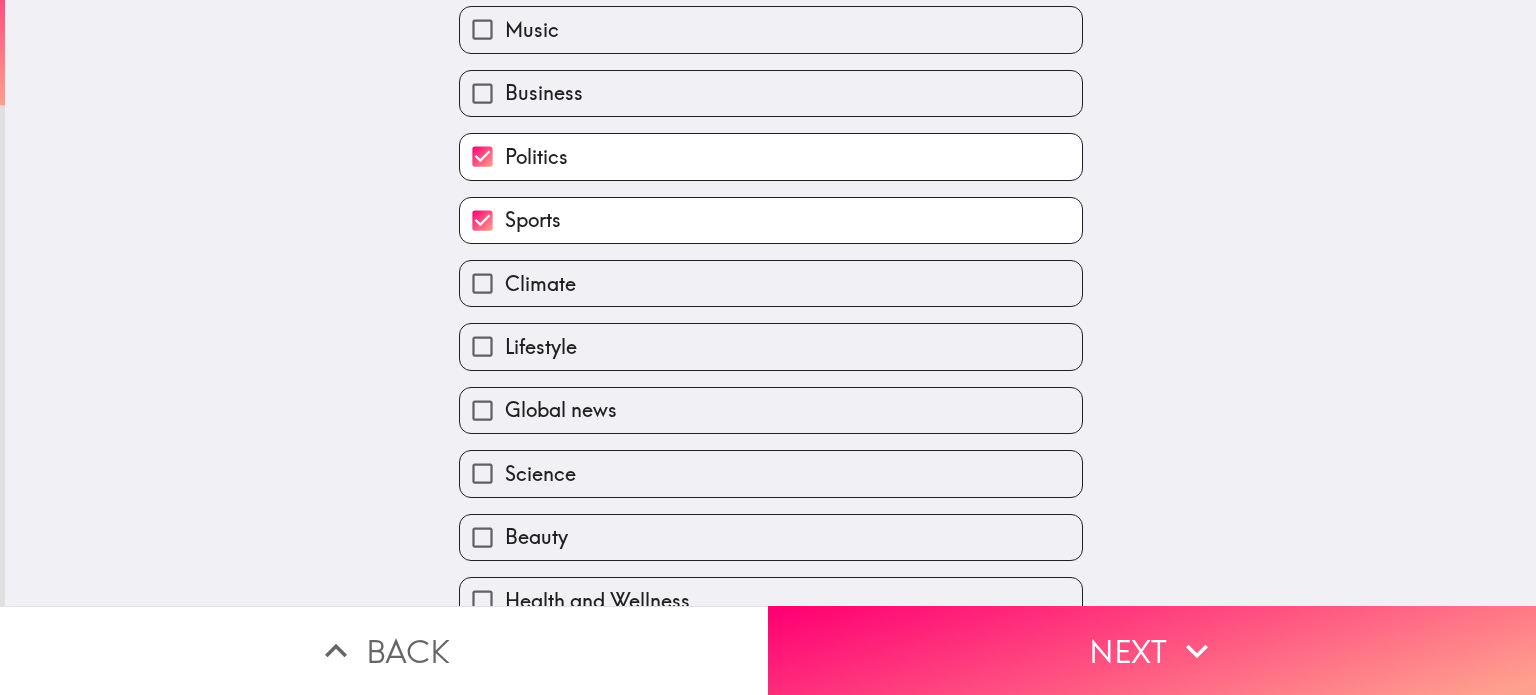 scroll, scrollTop: 318, scrollLeft: 0, axis: vertical 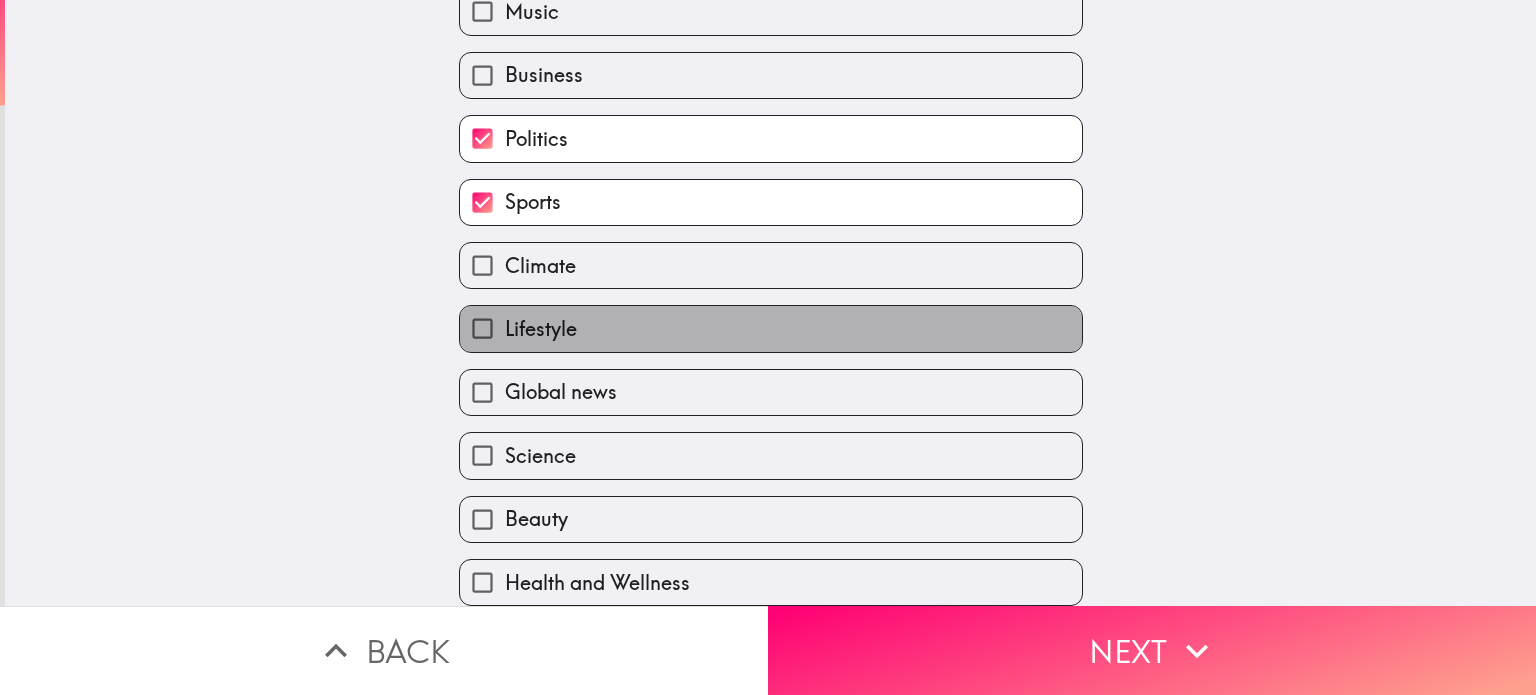 click on "Lifestyle" at bounding box center (541, 329) 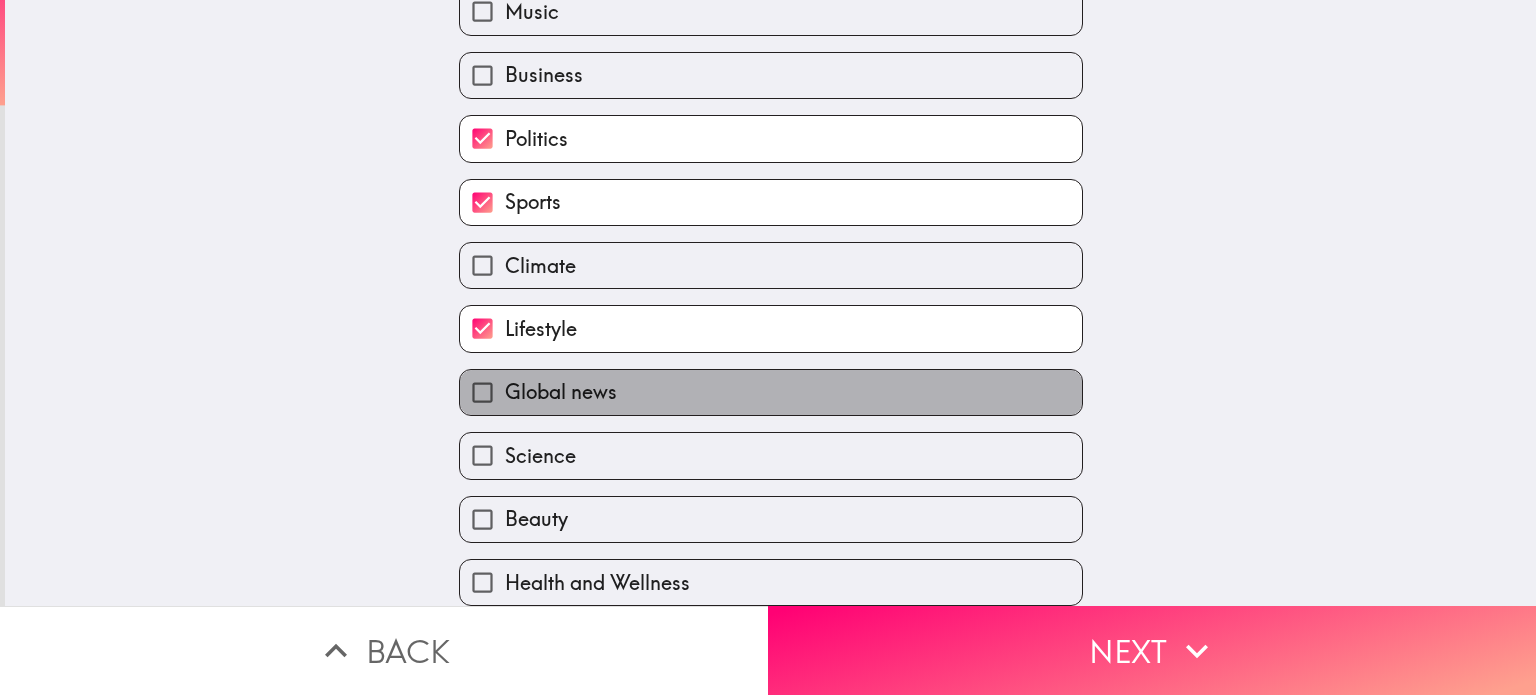 click on "Global news" at bounding box center [561, 392] 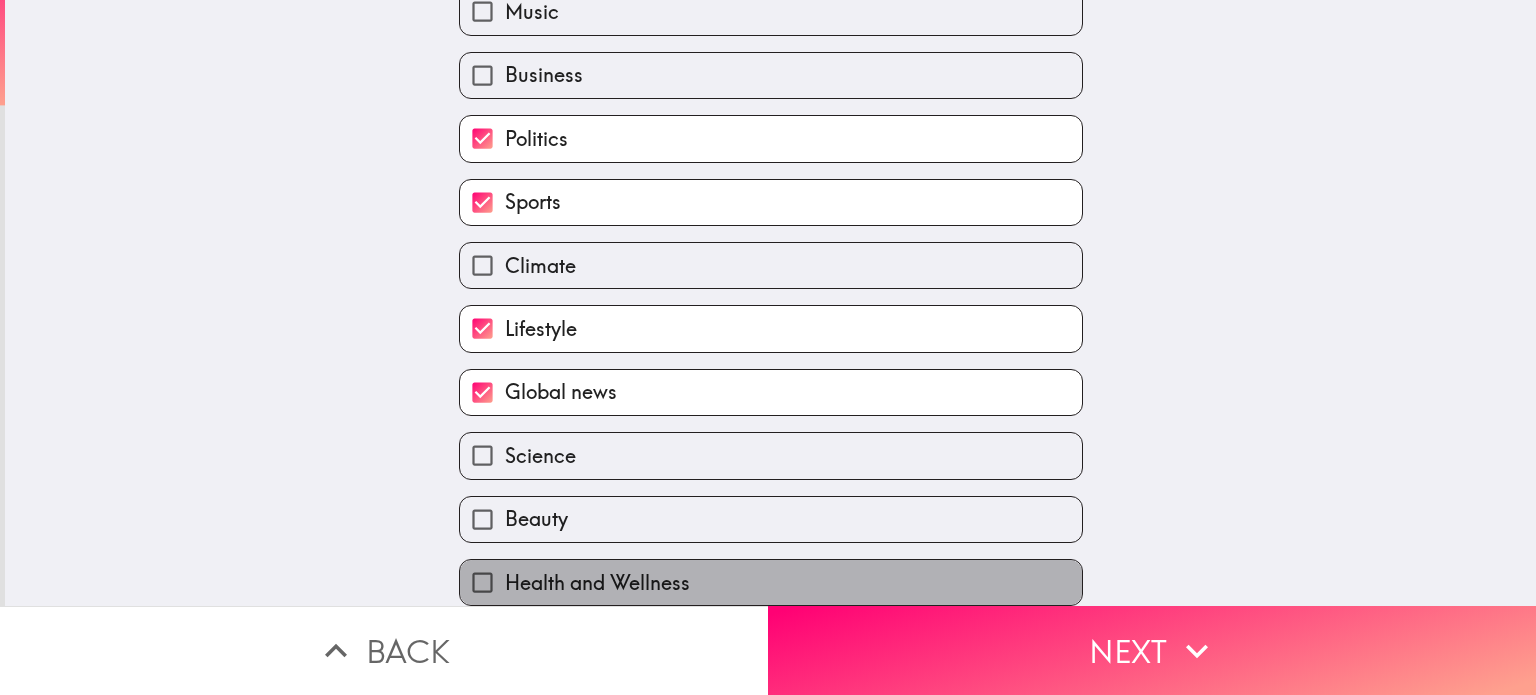 click on "Health and Wellness" at bounding box center [771, 582] 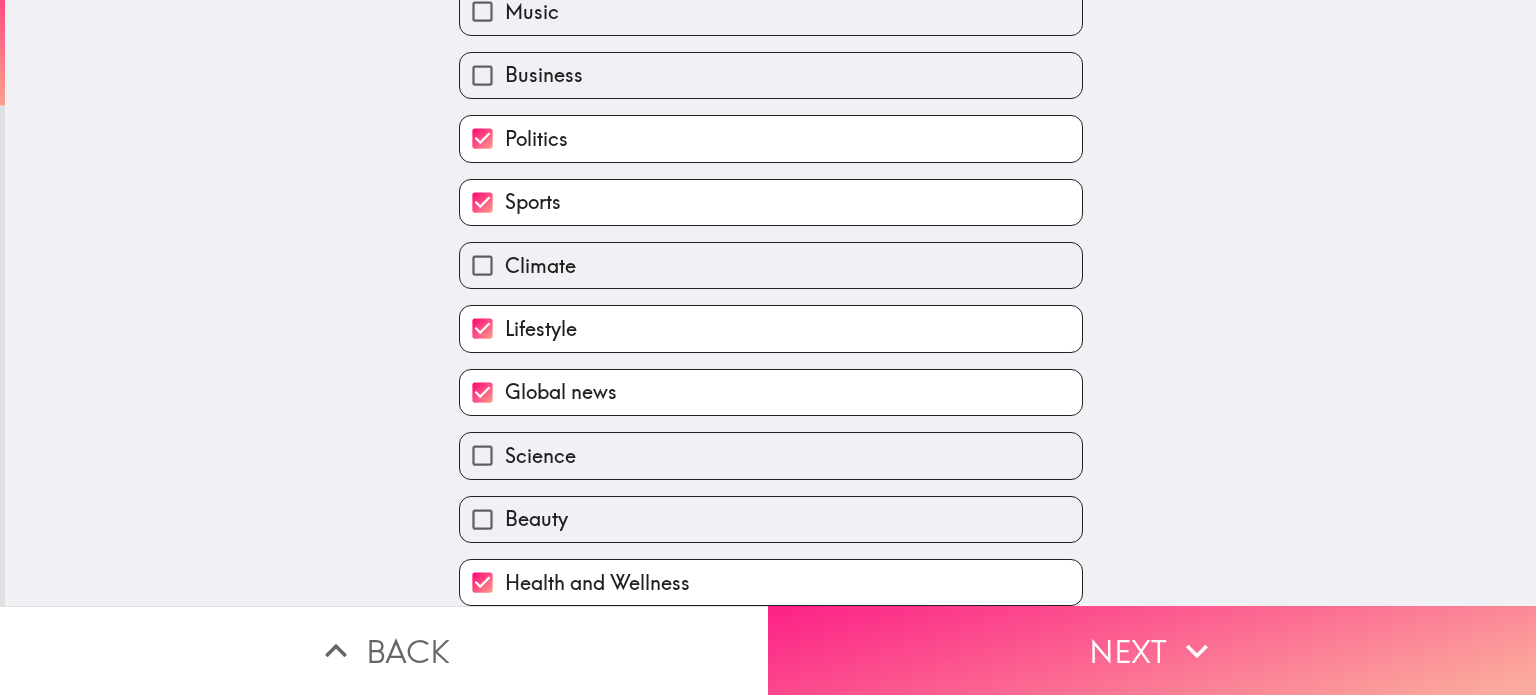click on "Next" at bounding box center (1152, 650) 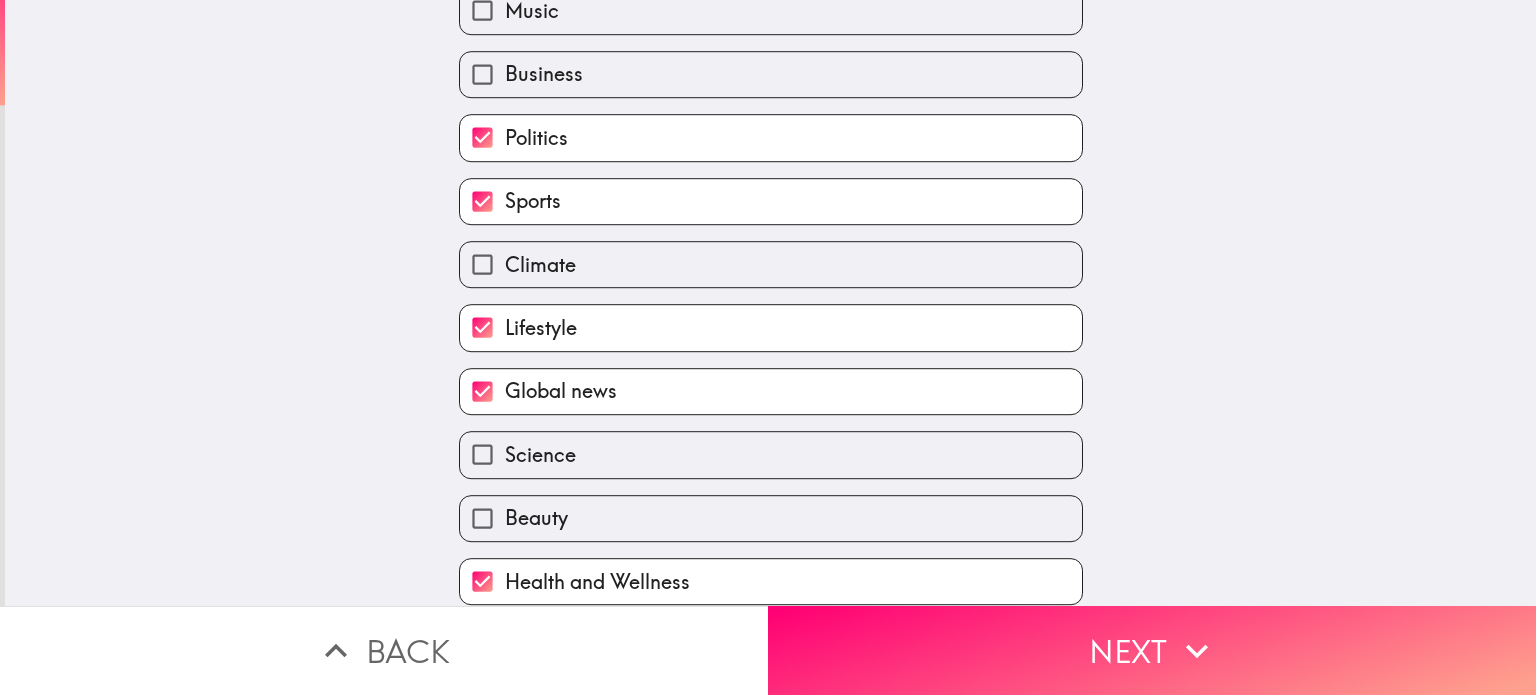 scroll, scrollTop: 156, scrollLeft: 0, axis: vertical 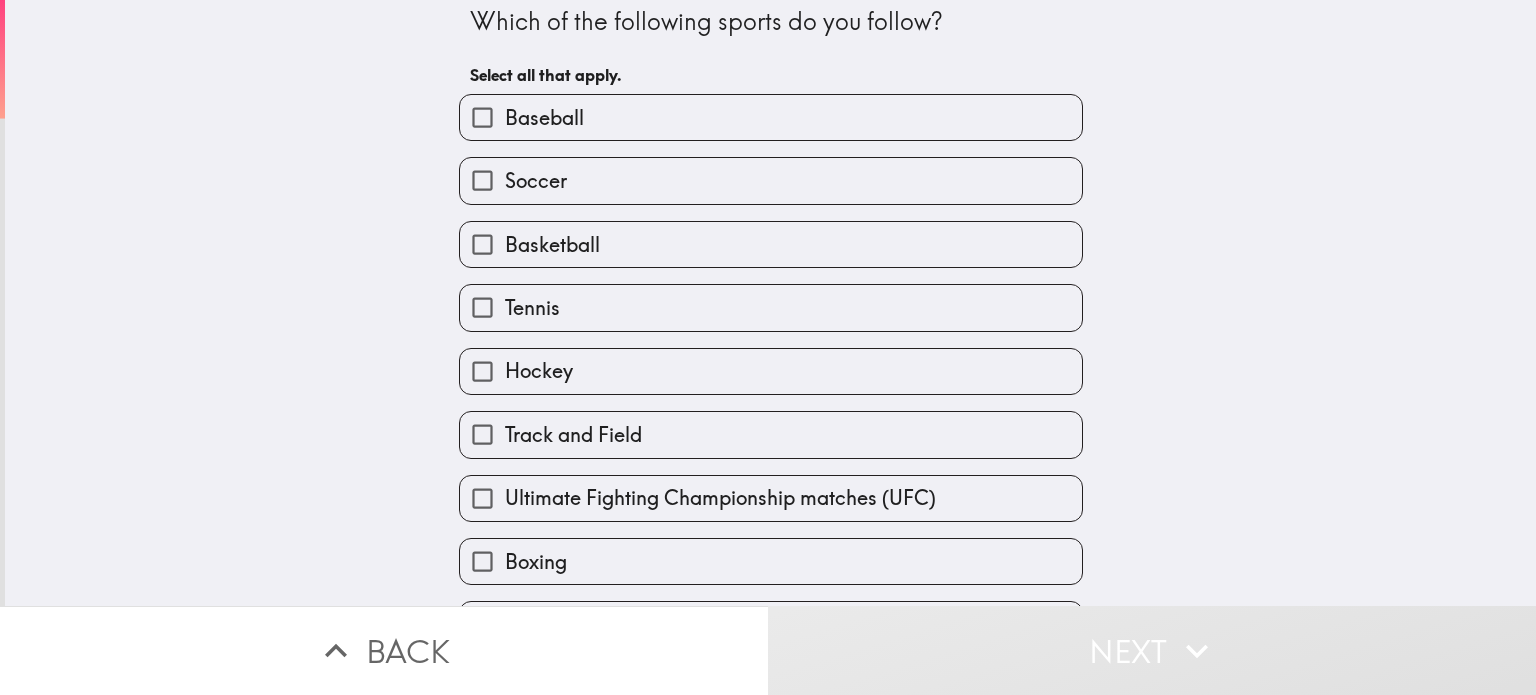 click on "Baseball" at bounding box center (771, 117) 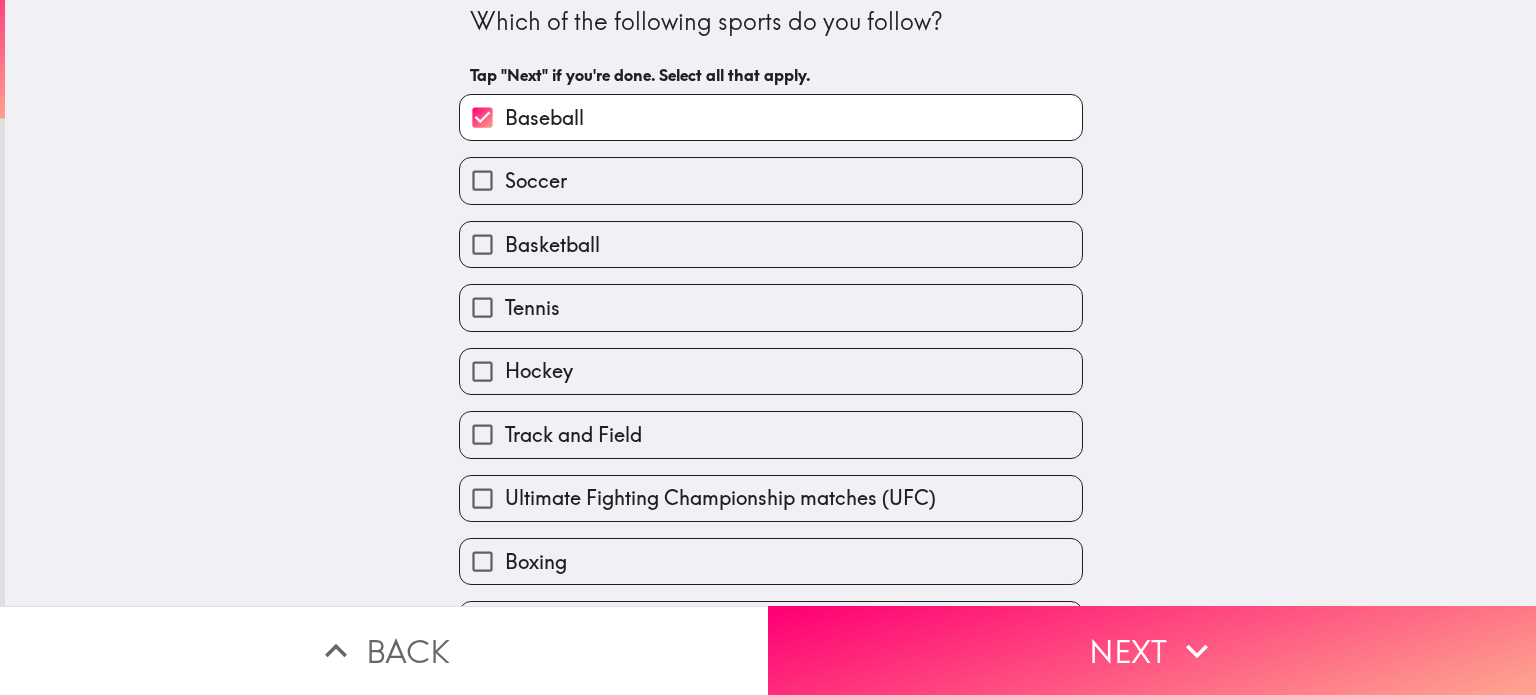 click on "Soccer" at bounding box center [771, 180] 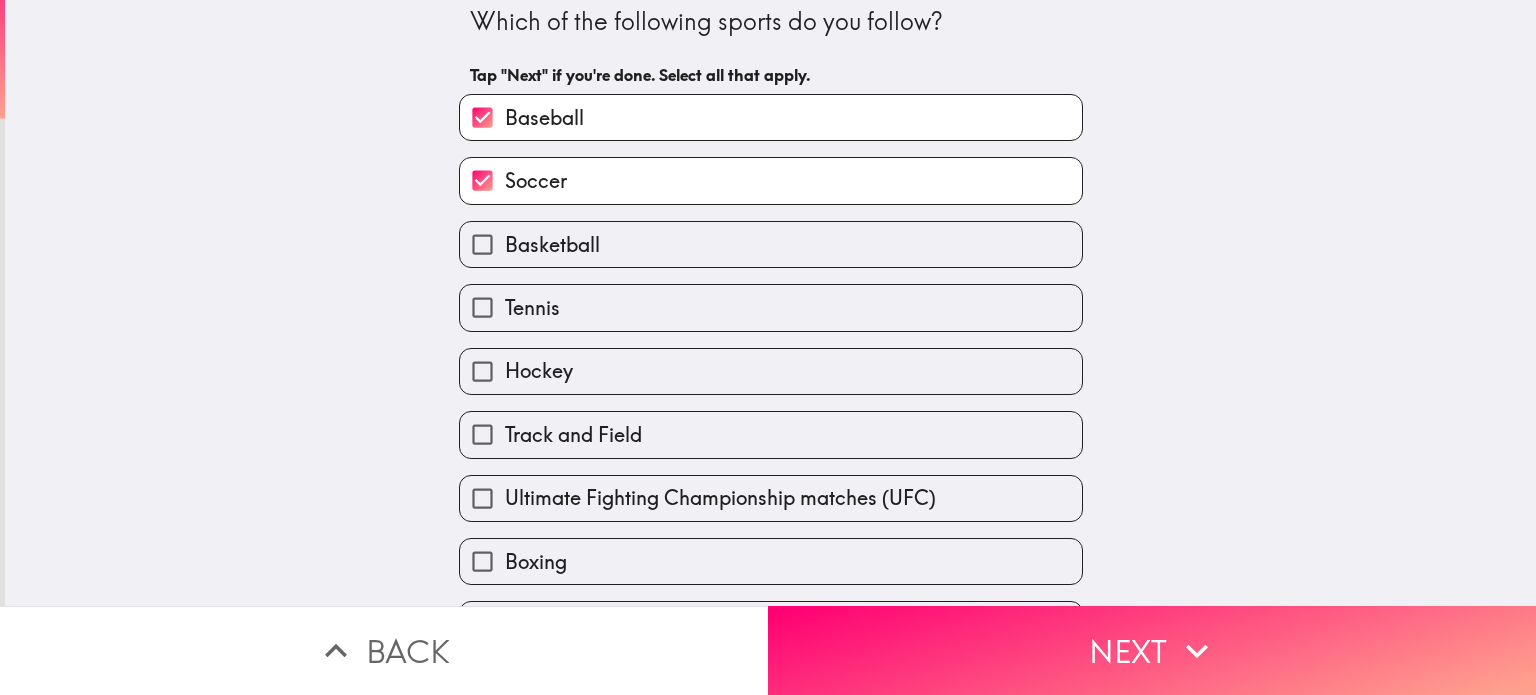 click on "Basketball" at bounding box center [771, 244] 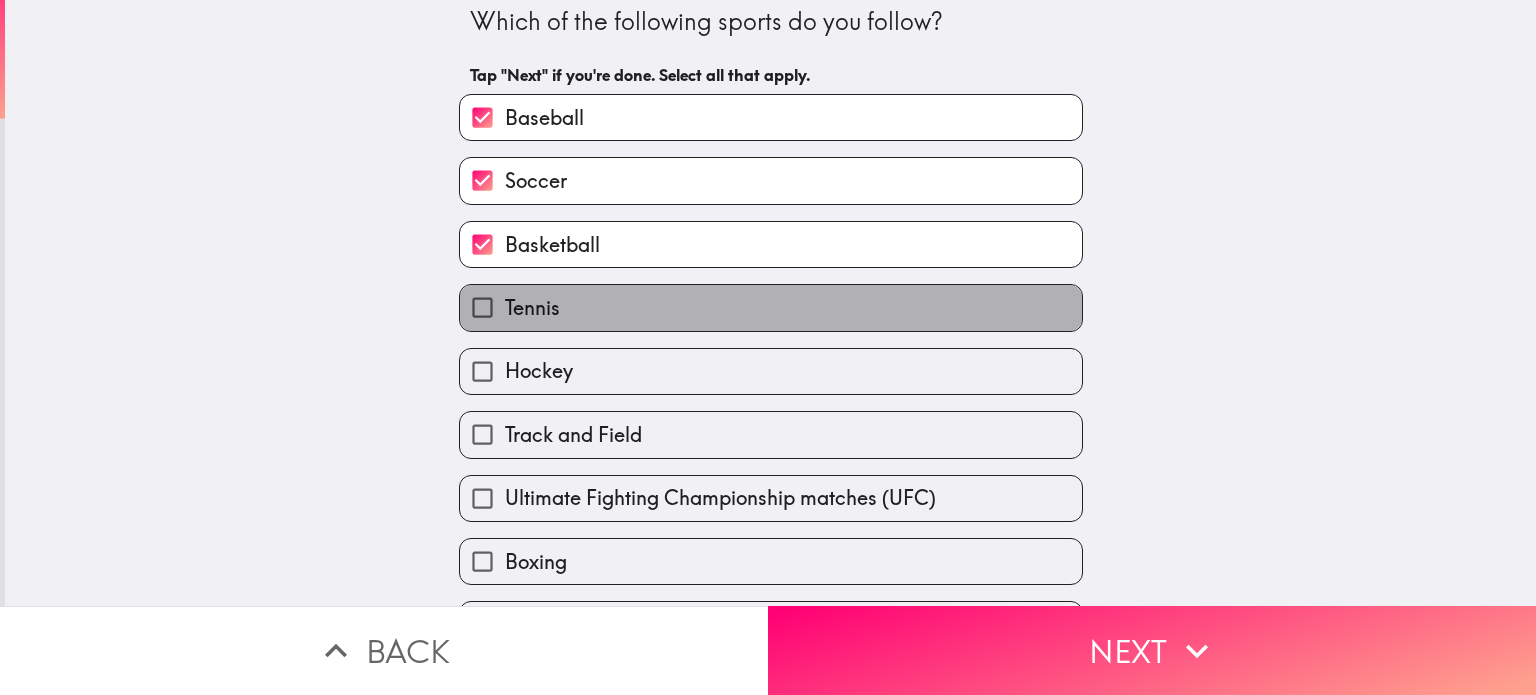 click on "Tennis" at bounding box center (771, 307) 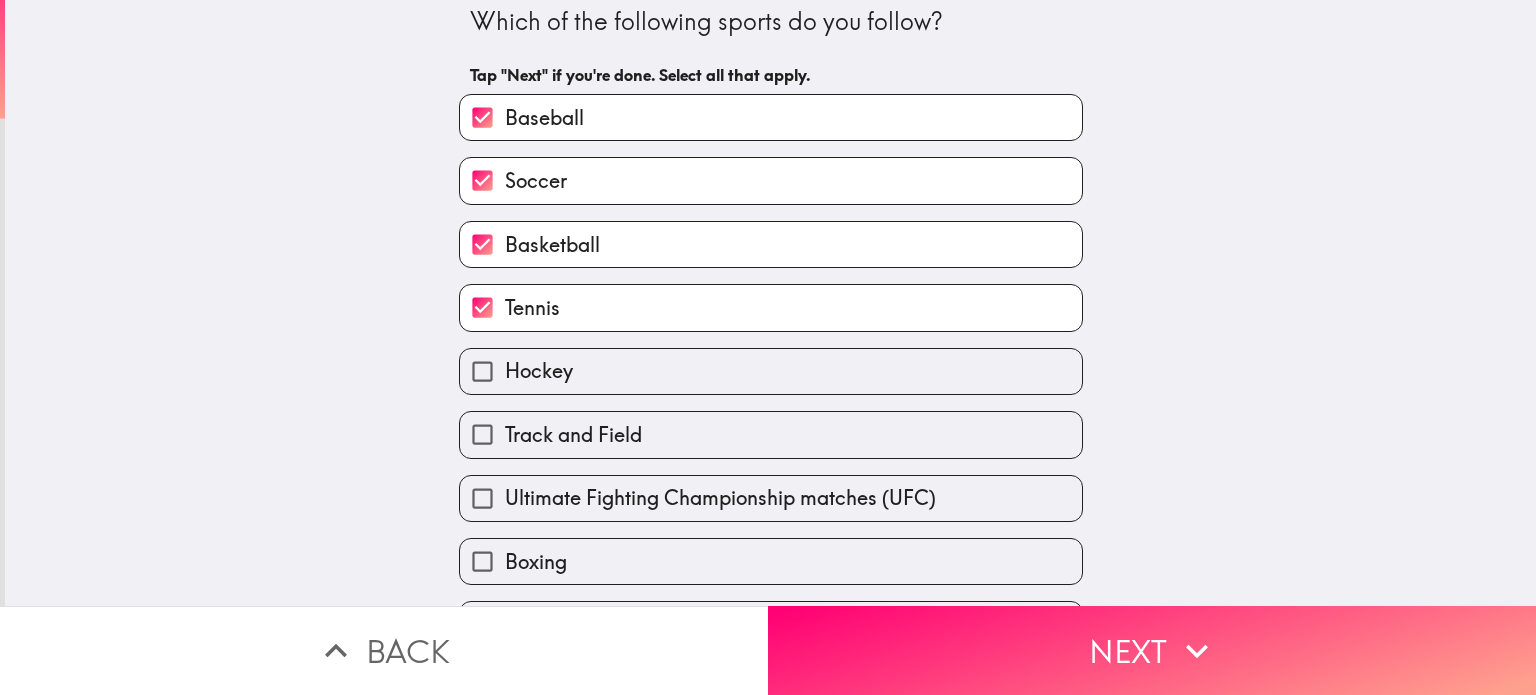 click on "Hockey" at bounding box center (771, 371) 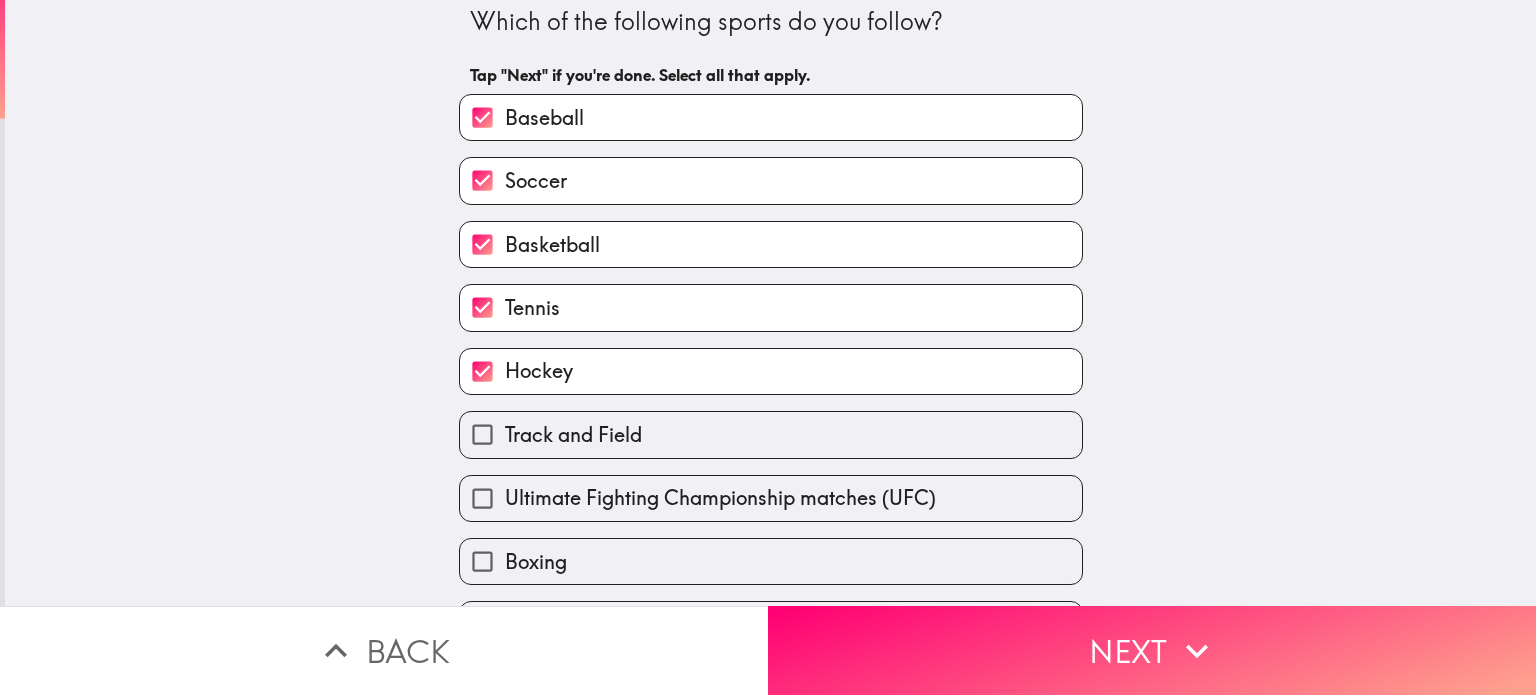 scroll, scrollTop: 192, scrollLeft: 0, axis: vertical 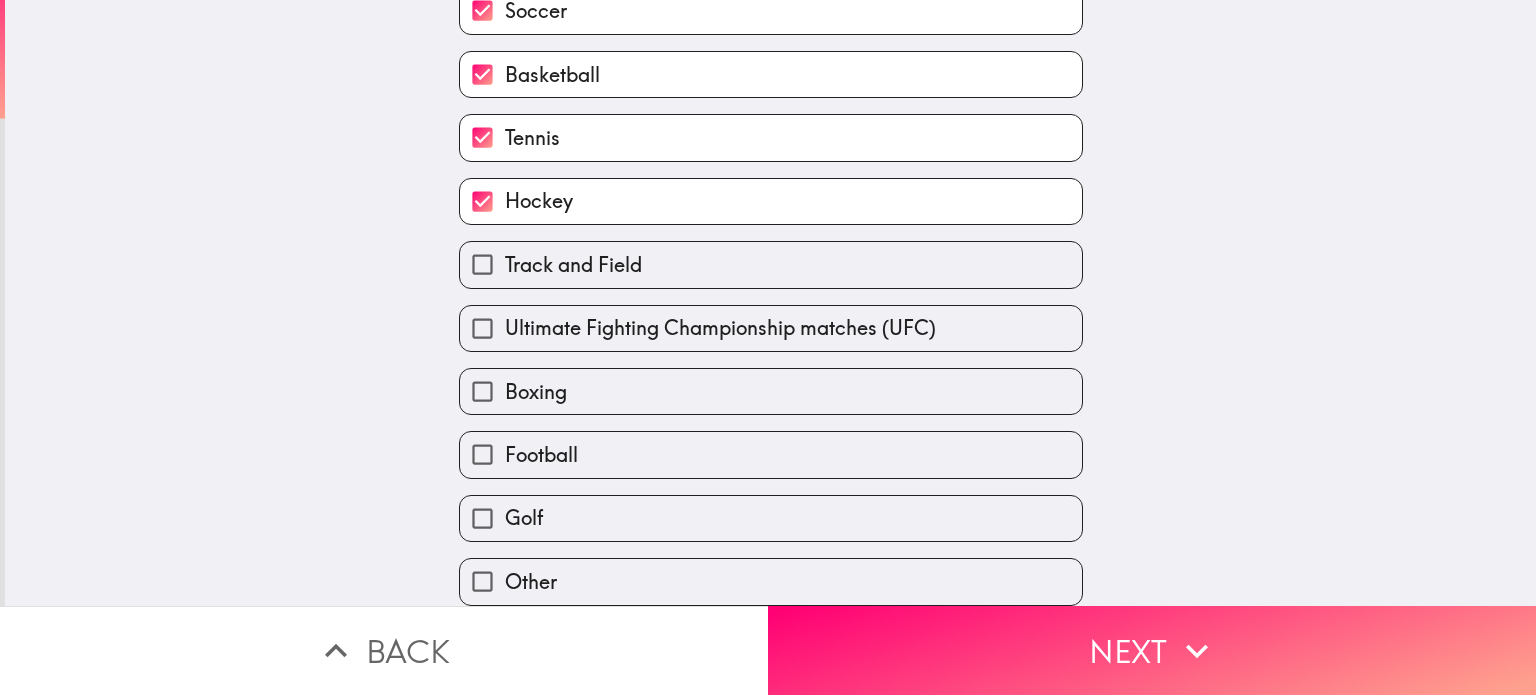 click on "Football" at bounding box center (771, 454) 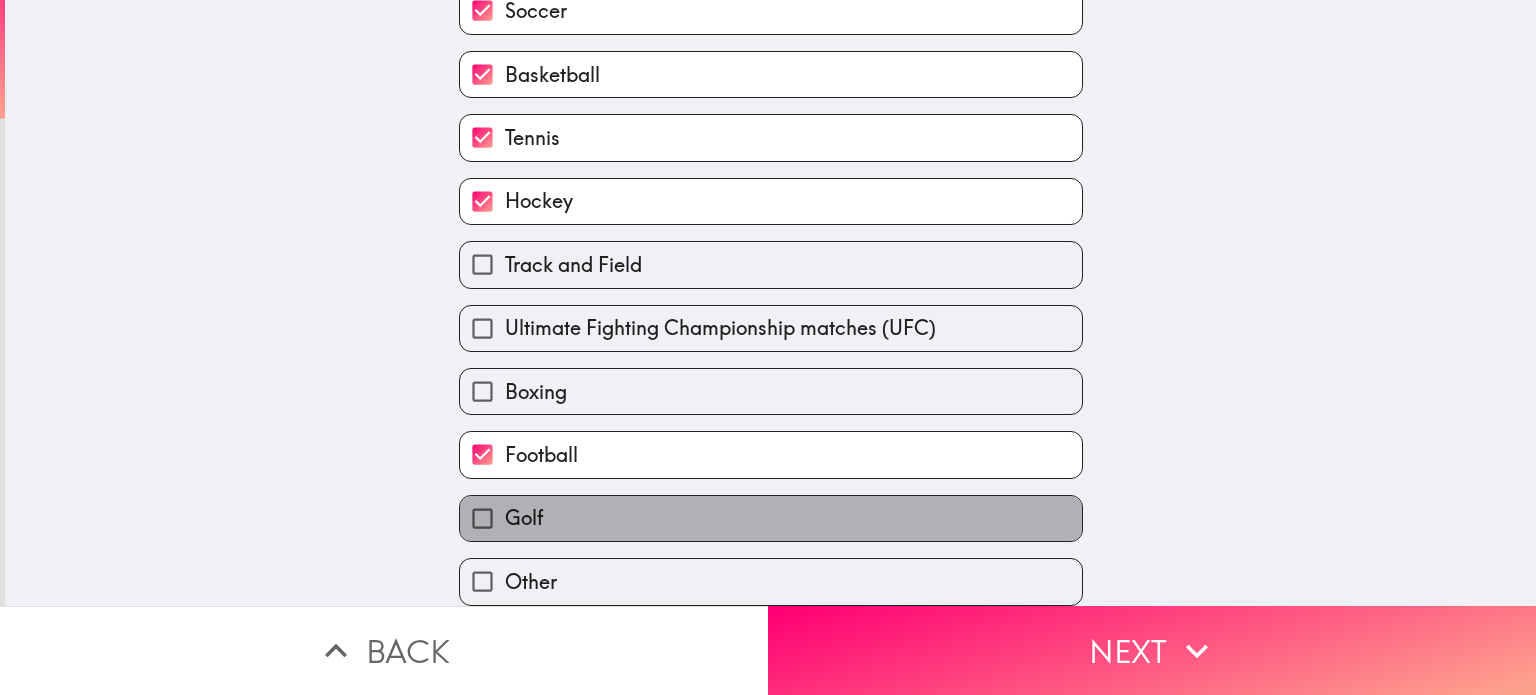 click on "Golf" at bounding box center (771, 518) 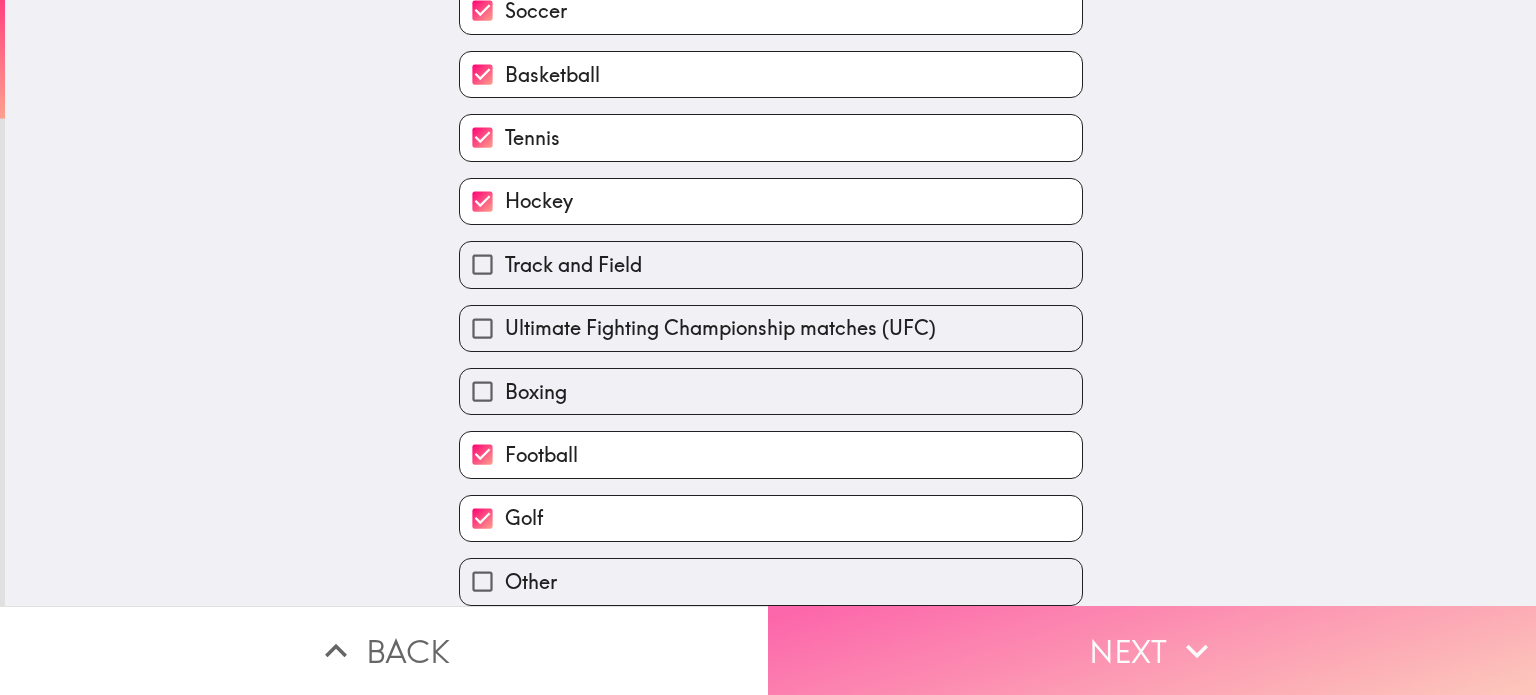 click on "Next" at bounding box center [1152, 650] 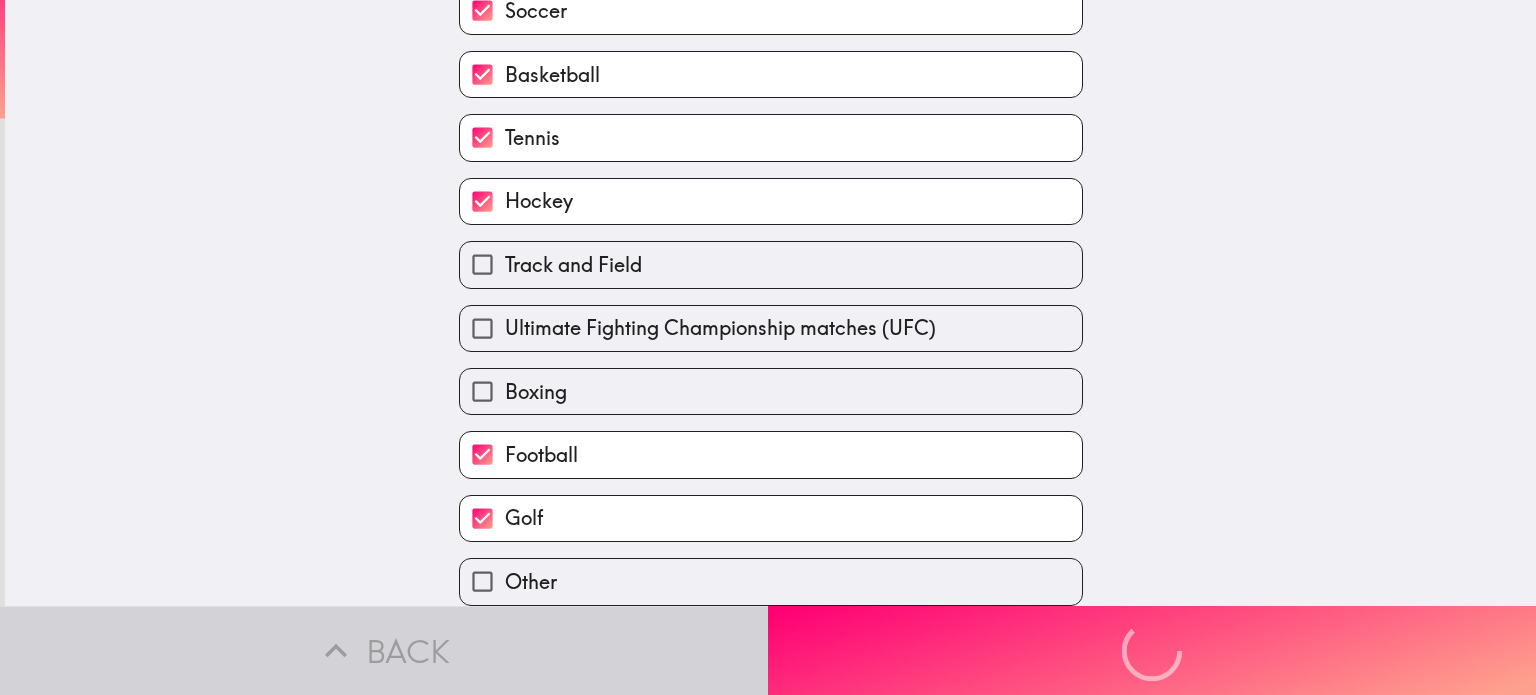 scroll, scrollTop: 0, scrollLeft: 0, axis: both 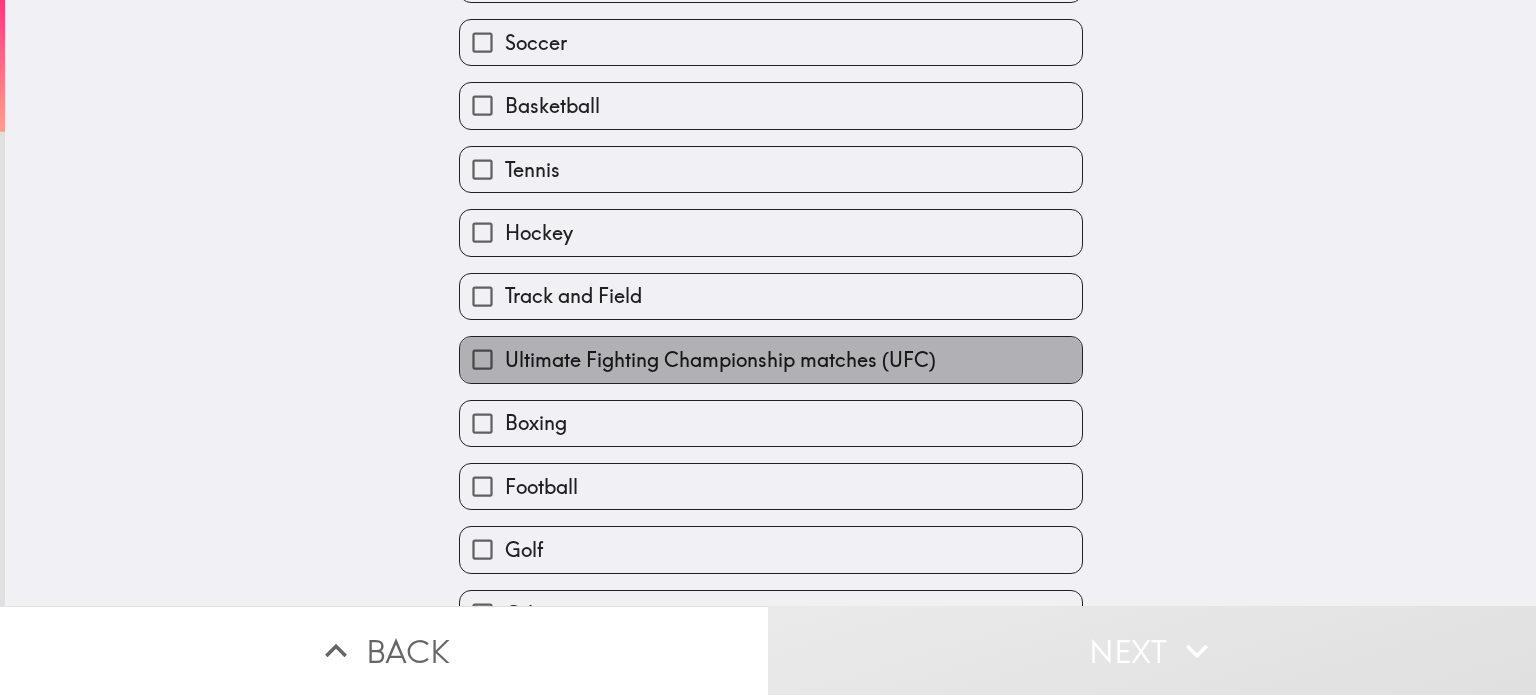 click on "Ultimate Fighting Championship matches (UFC)" at bounding box center (720, 360) 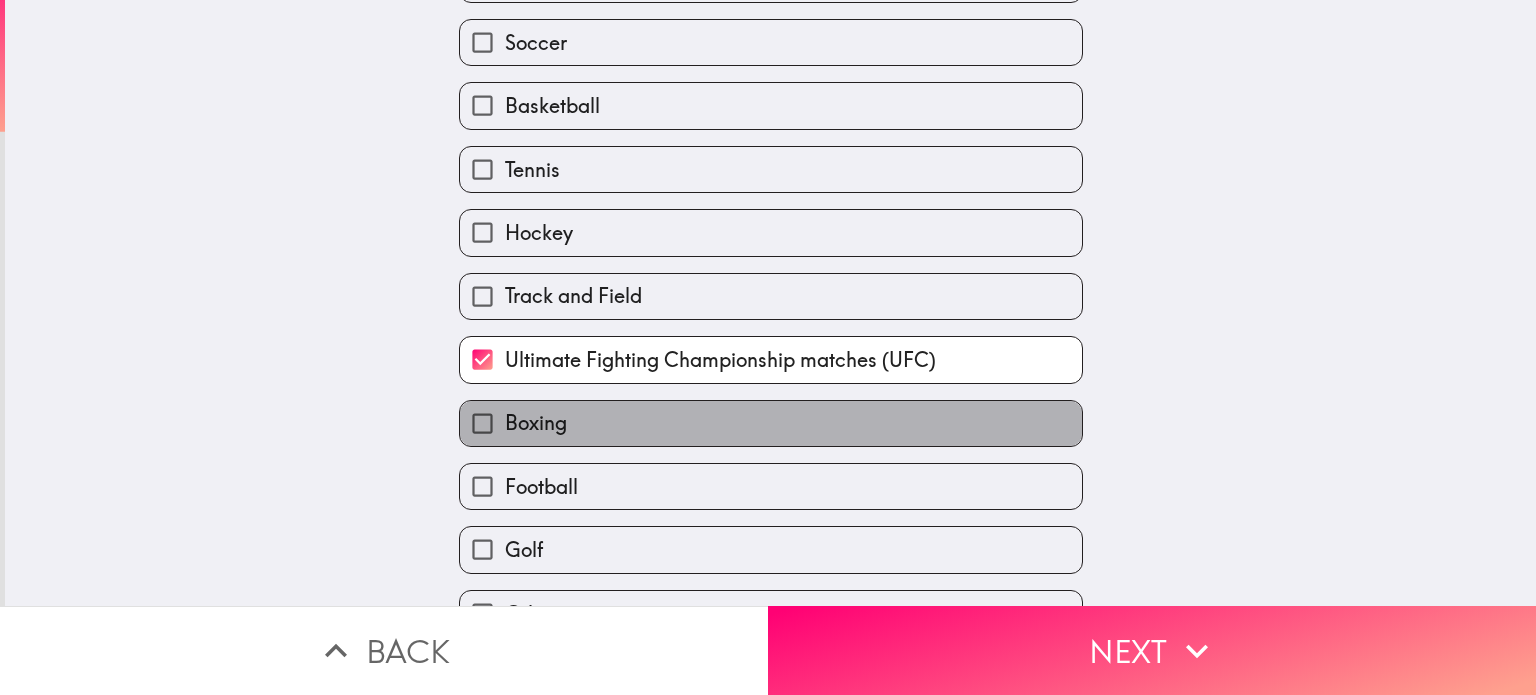 click on "Boxing" at bounding box center [771, 423] 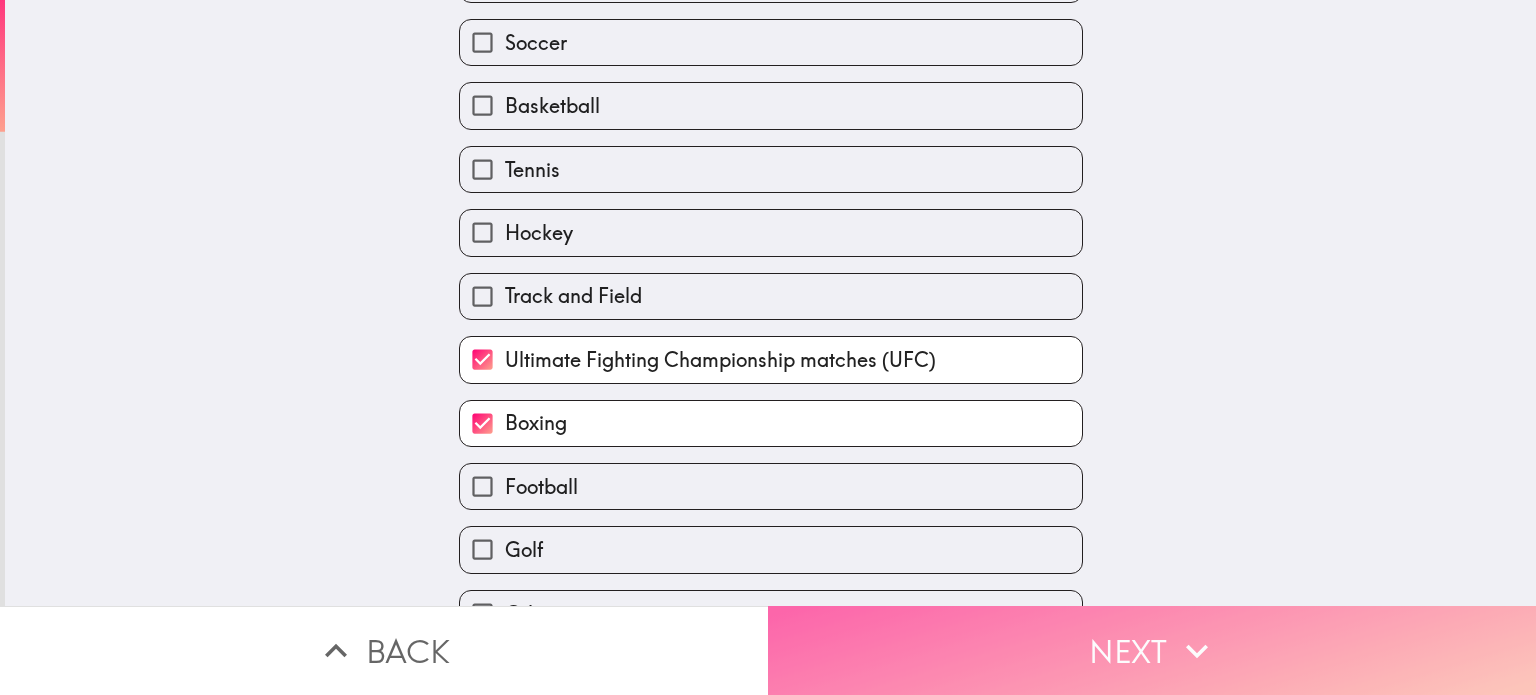 click on "Next" at bounding box center (1152, 650) 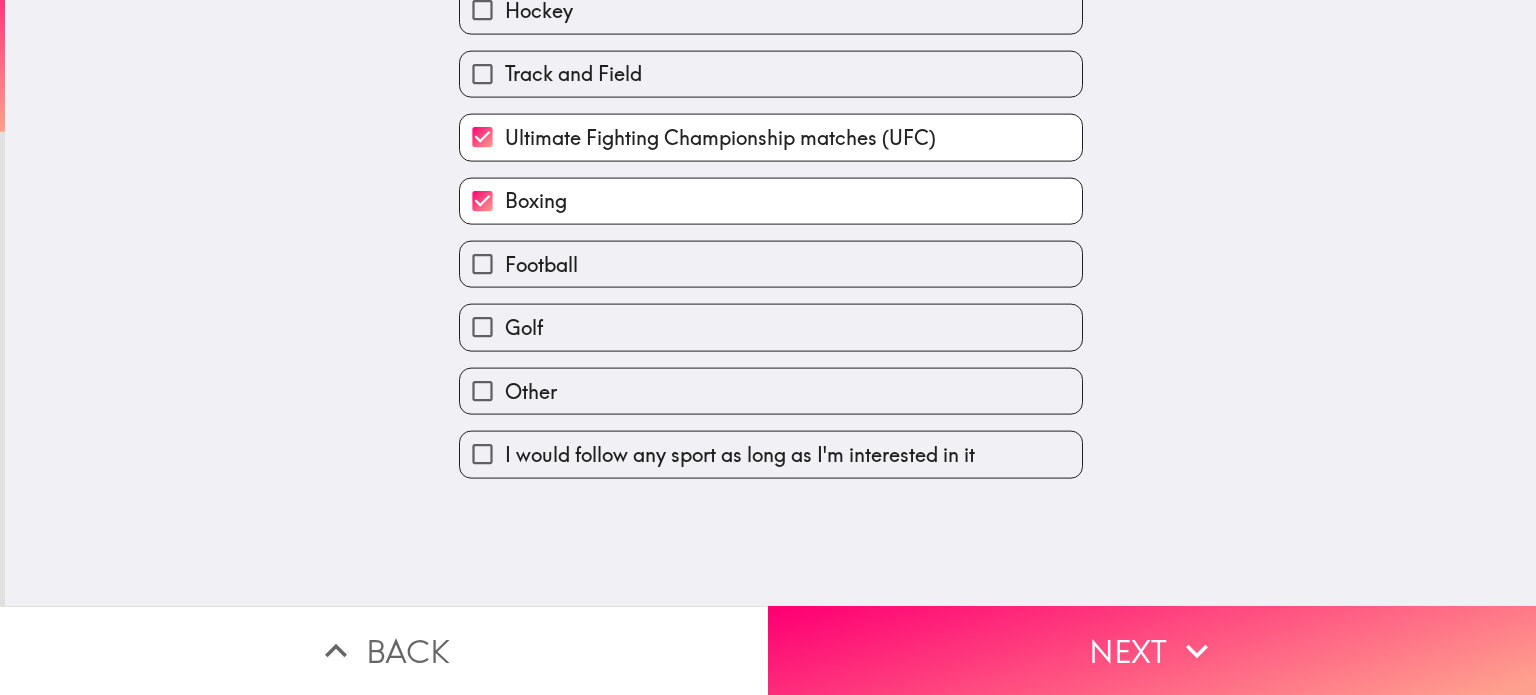 scroll, scrollTop: 0, scrollLeft: 0, axis: both 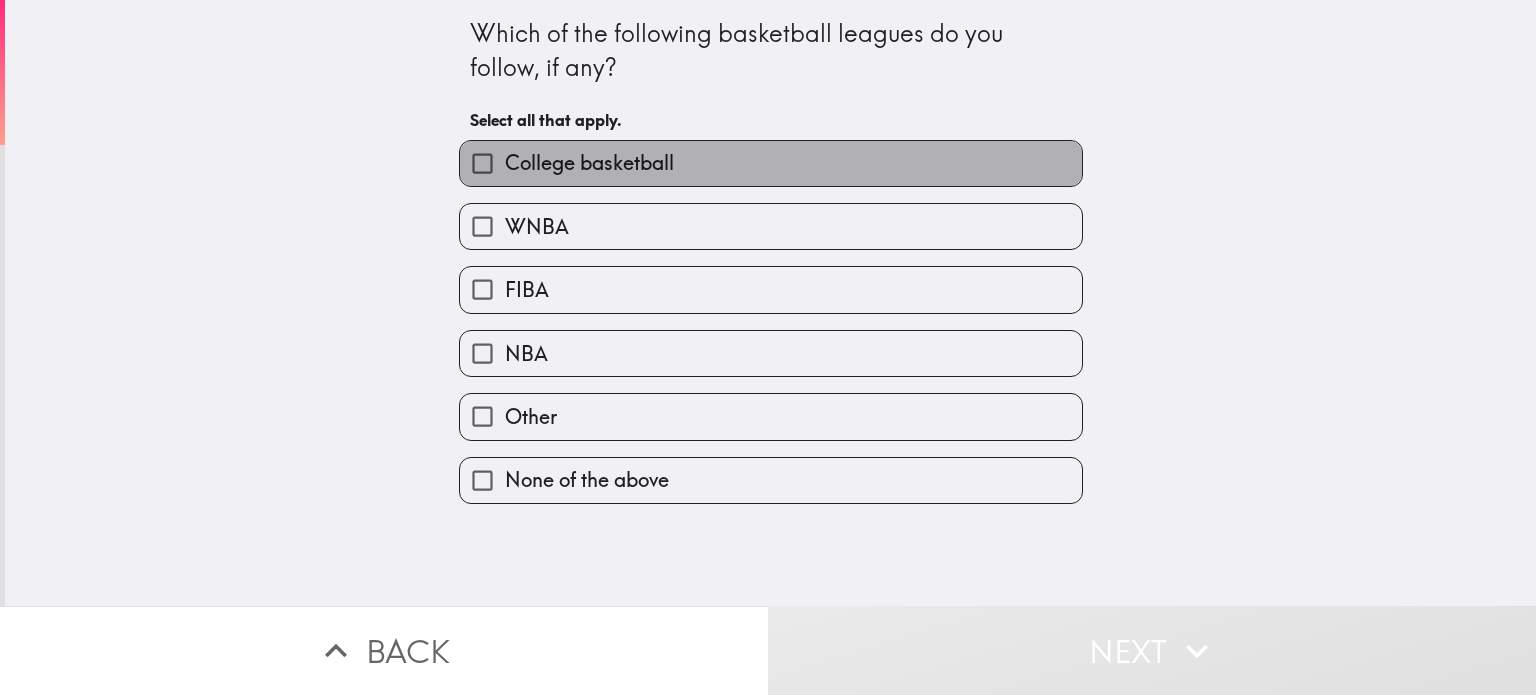 click on "College basketball" at bounding box center [589, 163] 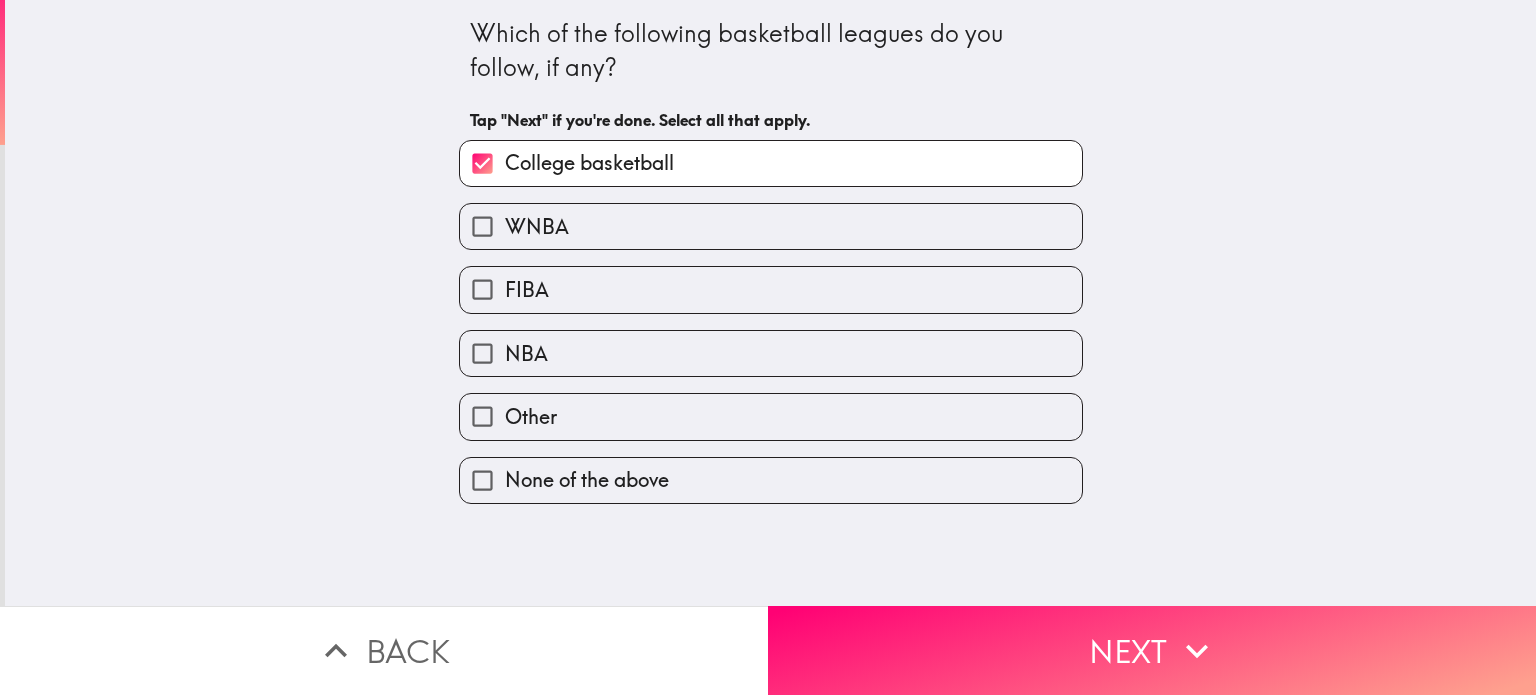 click on "NBA" at bounding box center (526, 354) 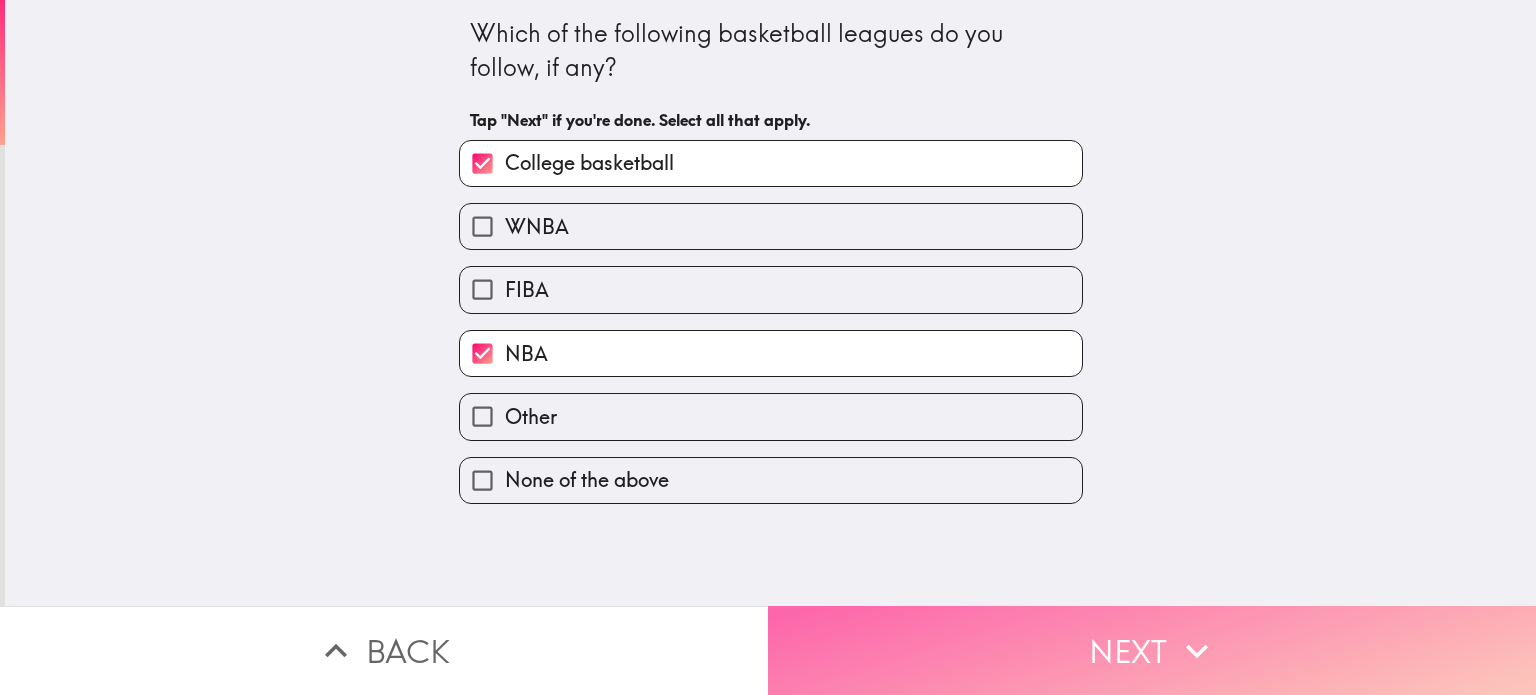 click on "Next" at bounding box center (1152, 650) 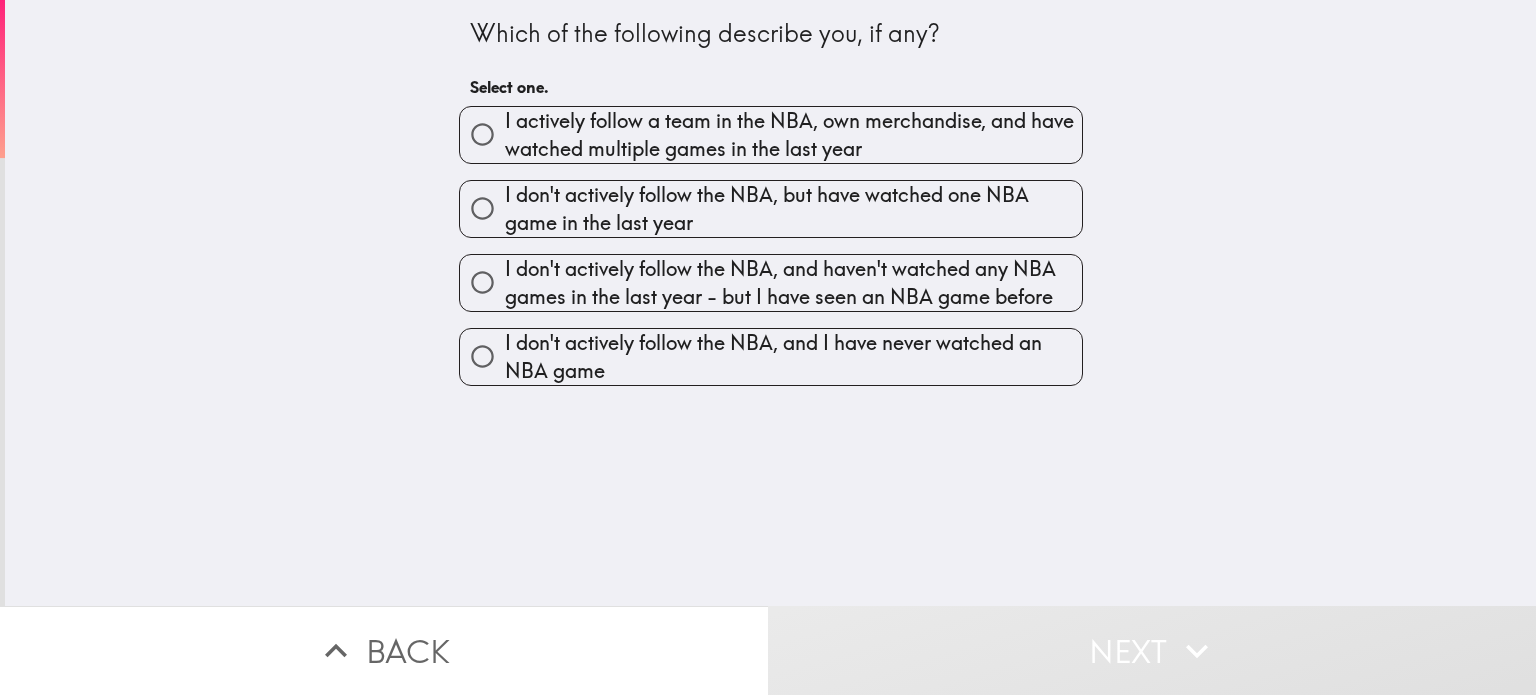 click on "I don't actively follow the NBA, but have watched one NBA game in the last year" at bounding box center [793, 209] 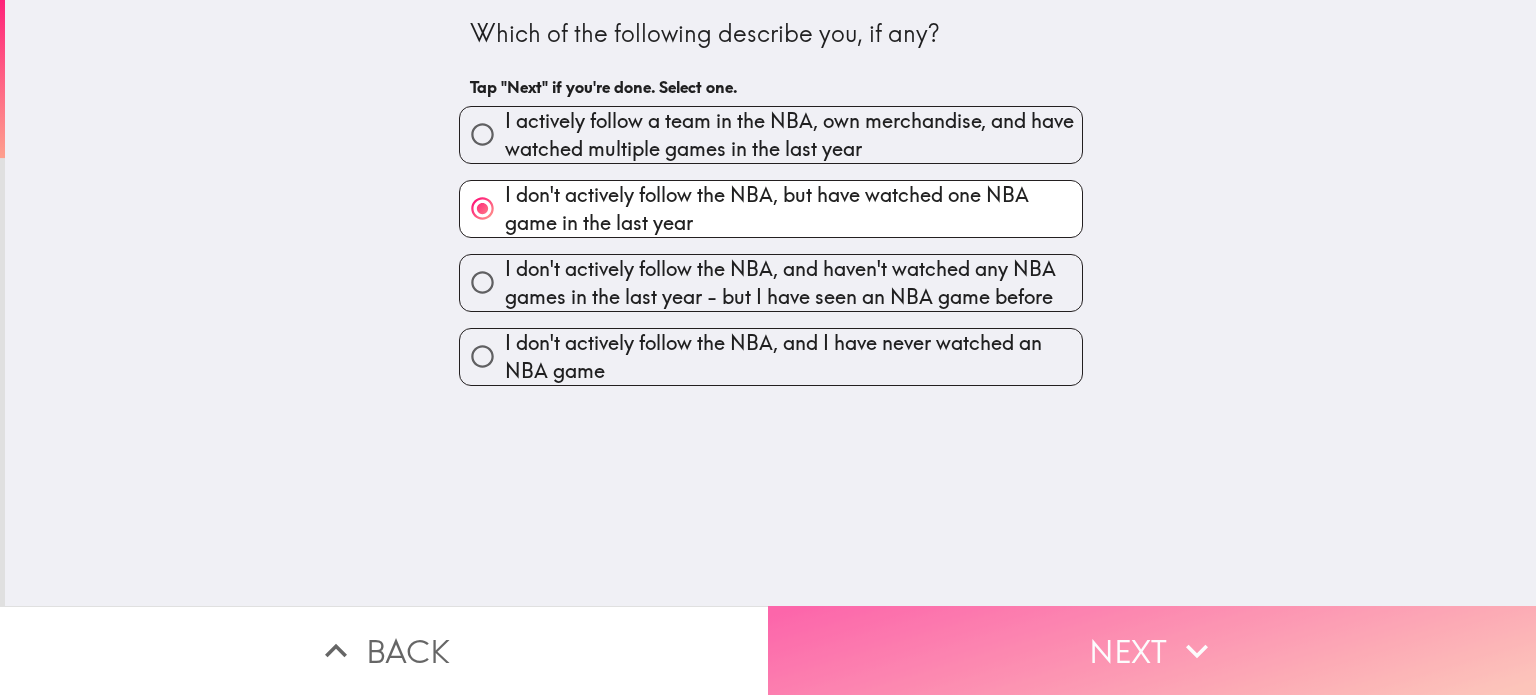 click on "Next" at bounding box center [1152, 650] 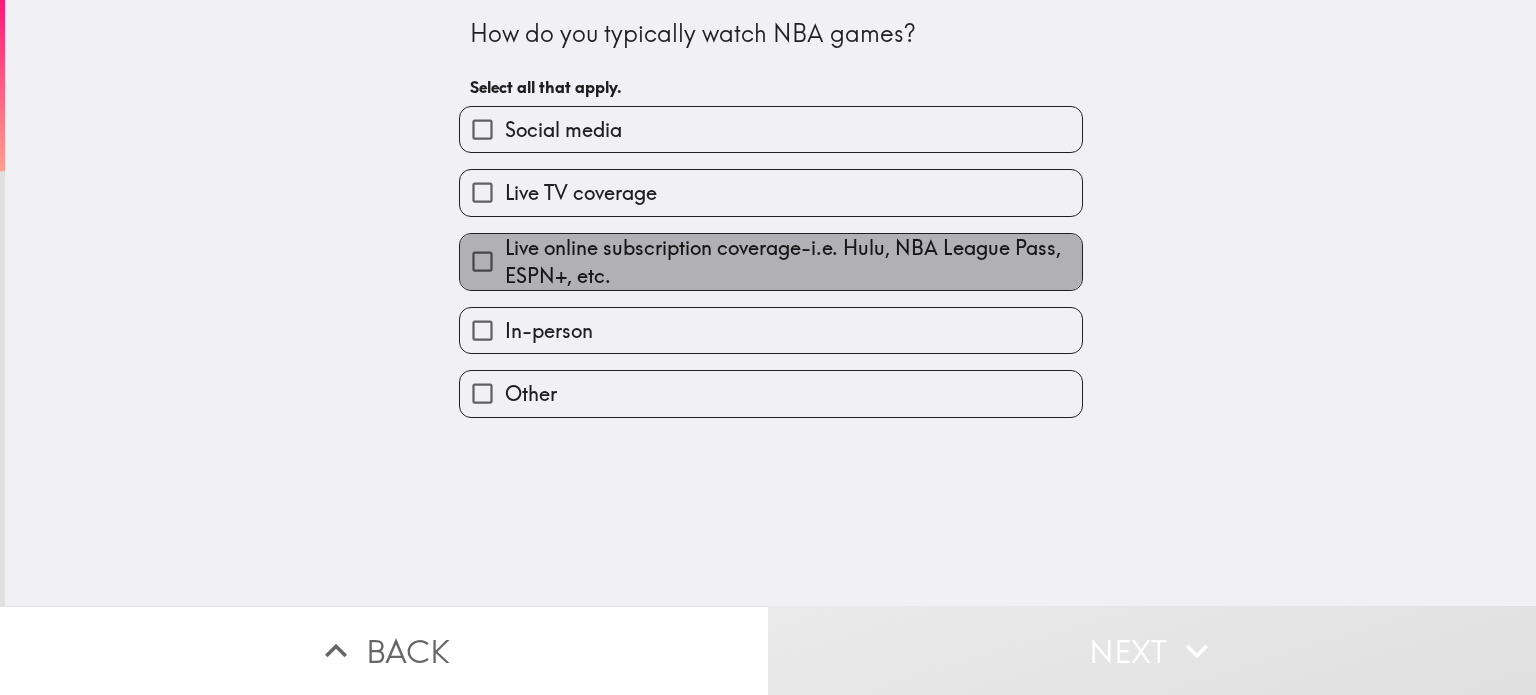 click on "Live online subscription coverage-i.e. Hulu, NBA League Pass, ESPN+, etc." at bounding box center (793, 262) 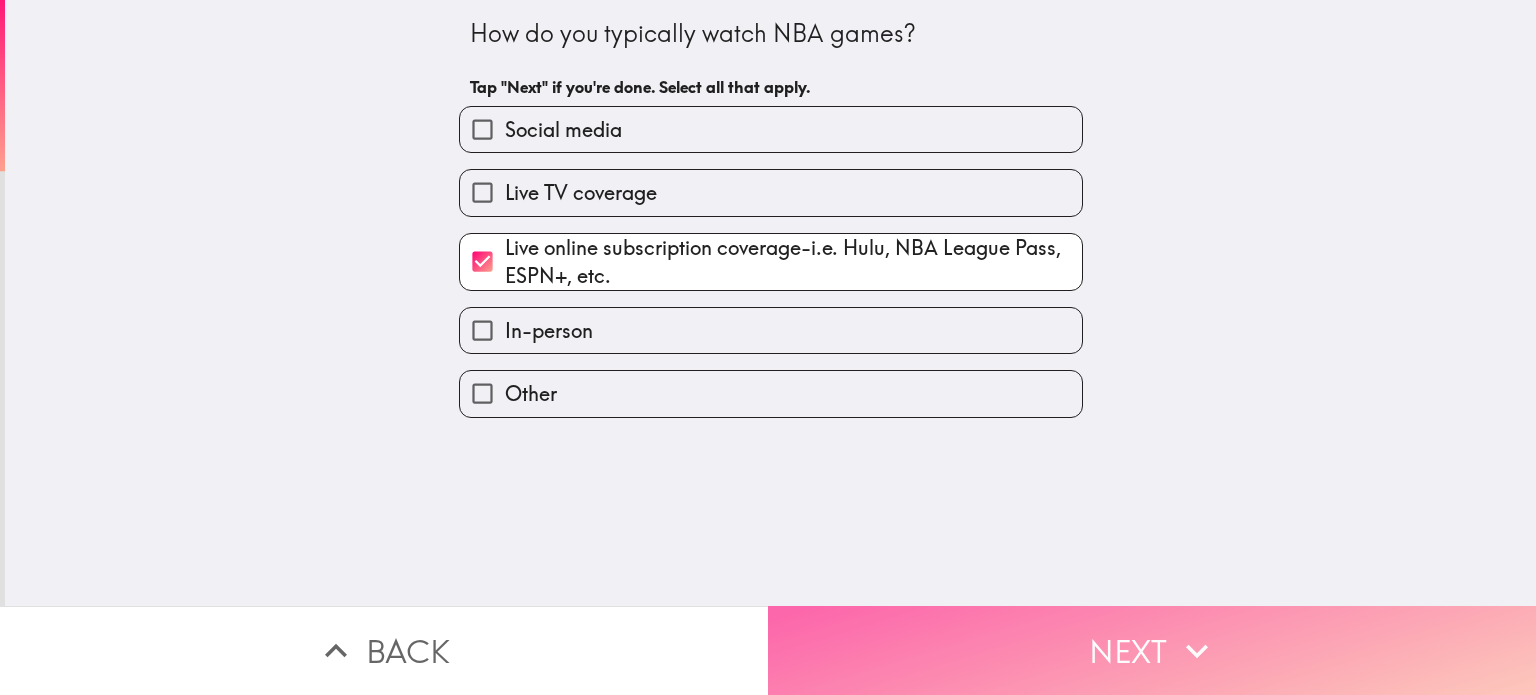 click on "Next" at bounding box center [1152, 650] 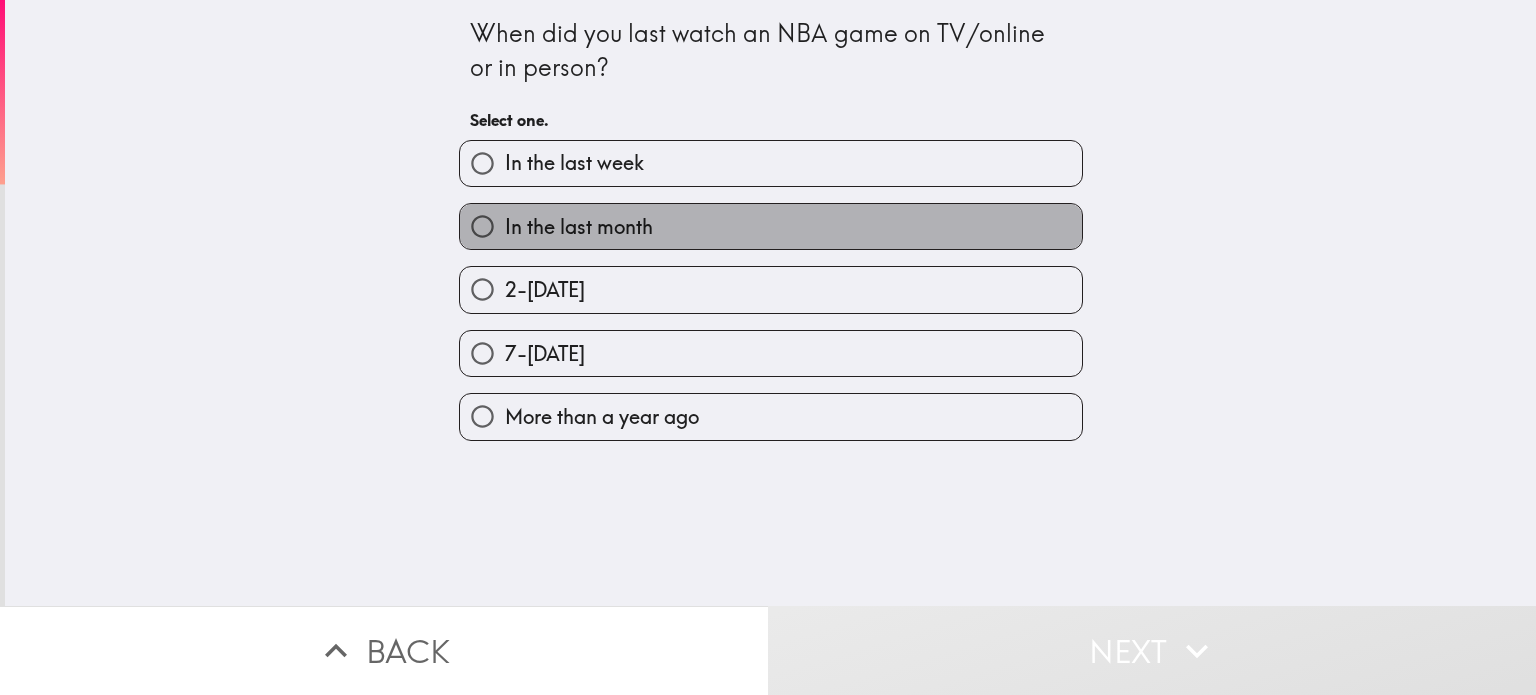 click on "In the last month" at bounding box center (579, 227) 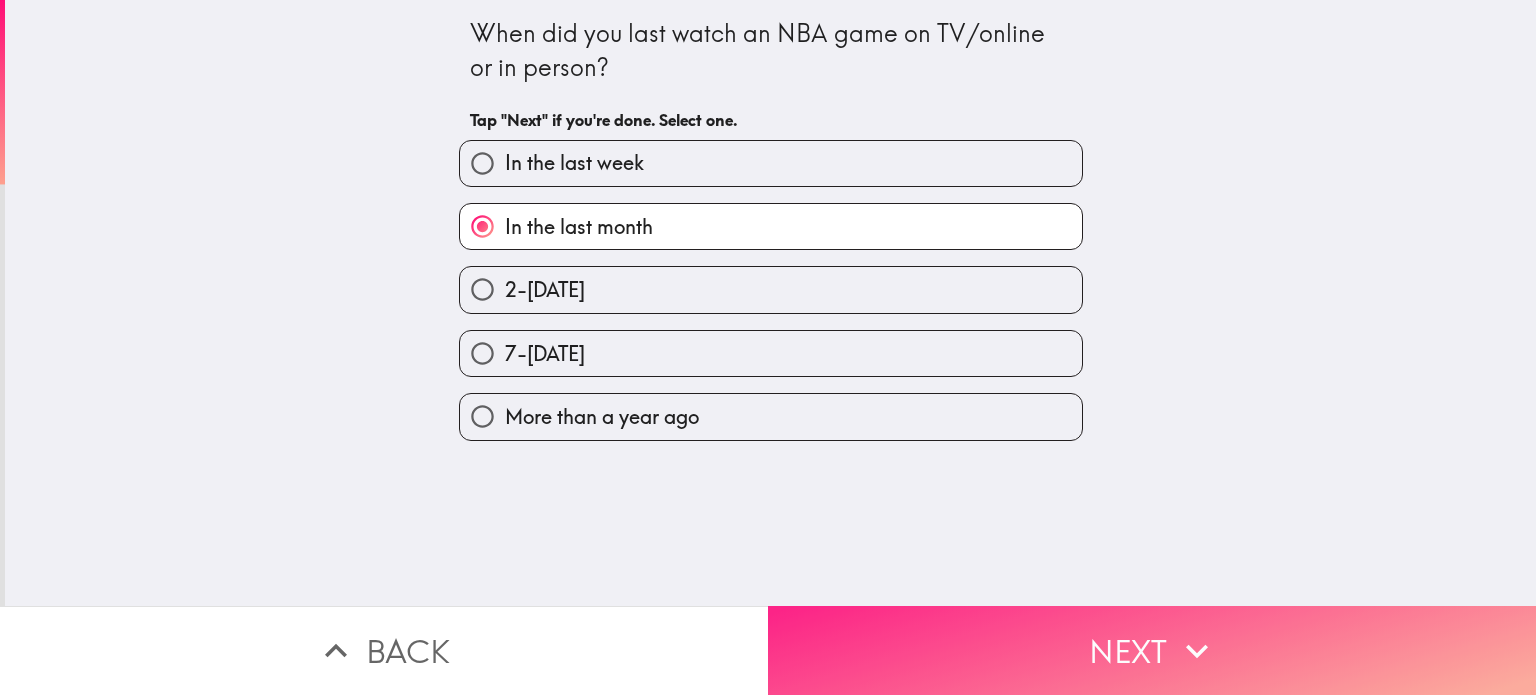 click on "Next" at bounding box center [1152, 650] 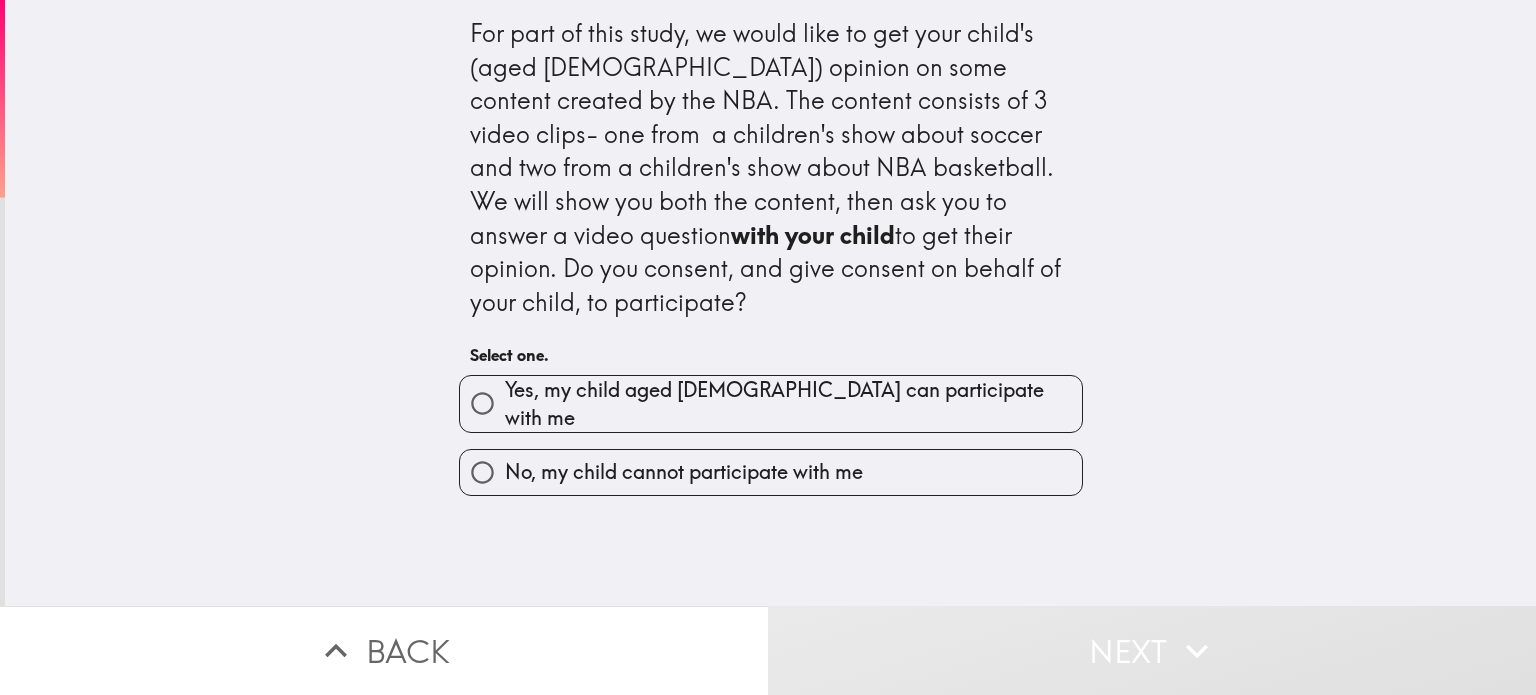 click on "Yes, my child aged [DEMOGRAPHIC_DATA] can participate with me" at bounding box center (793, 404) 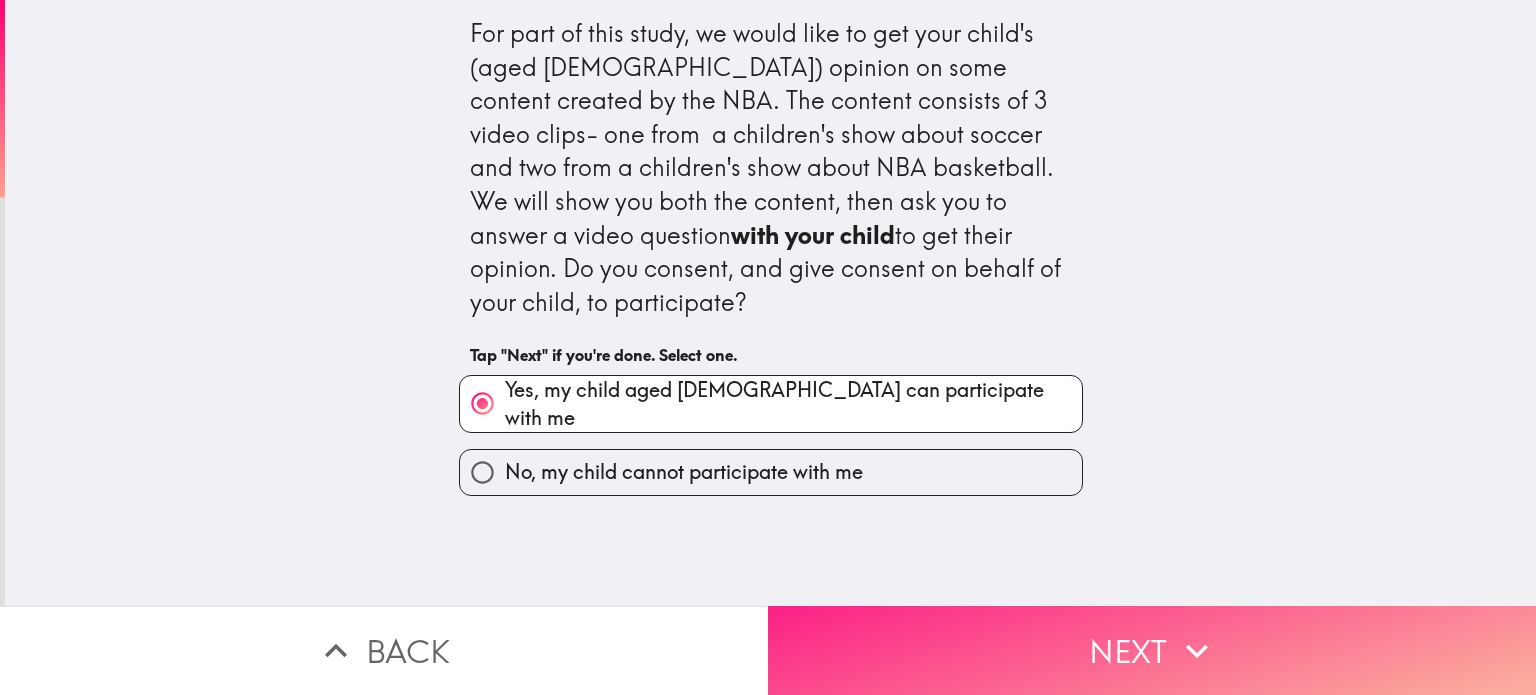 click on "Next" at bounding box center (1152, 650) 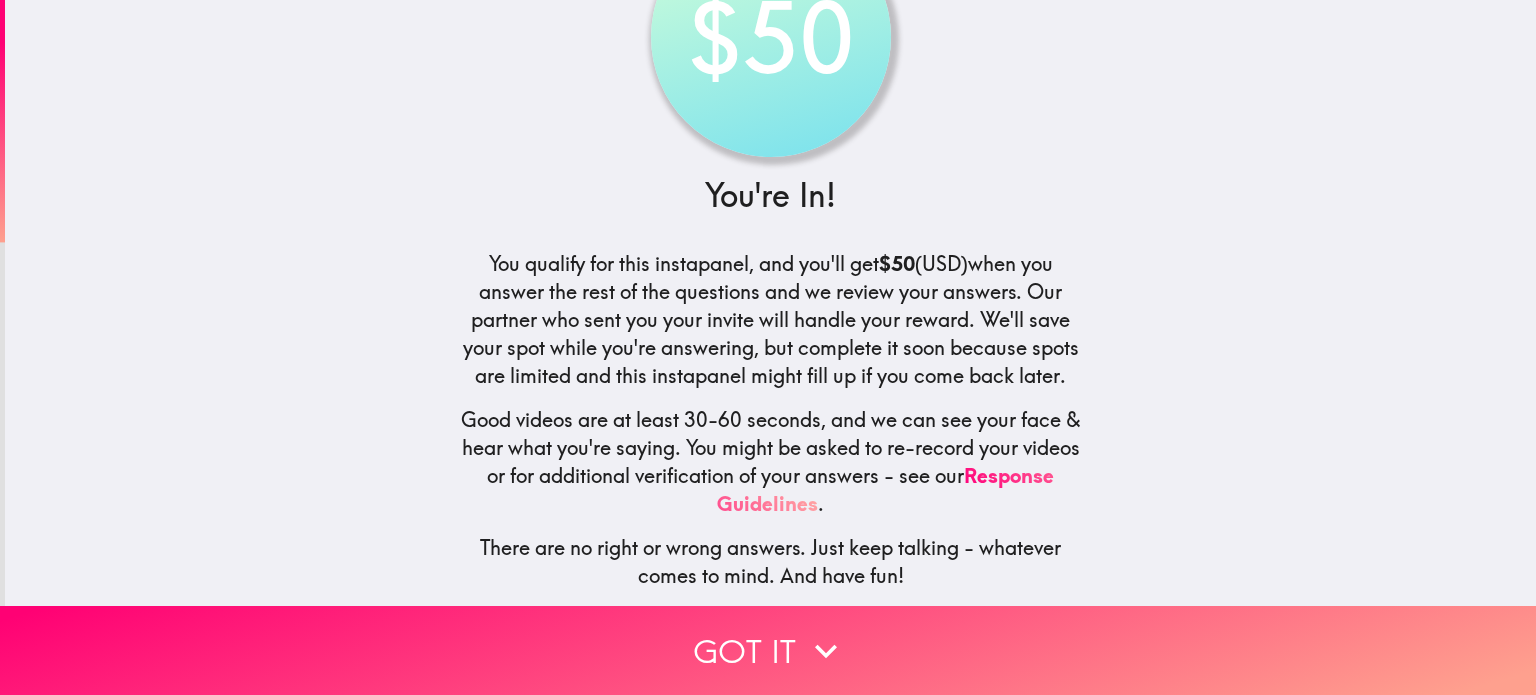 scroll, scrollTop: 129, scrollLeft: 0, axis: vertical 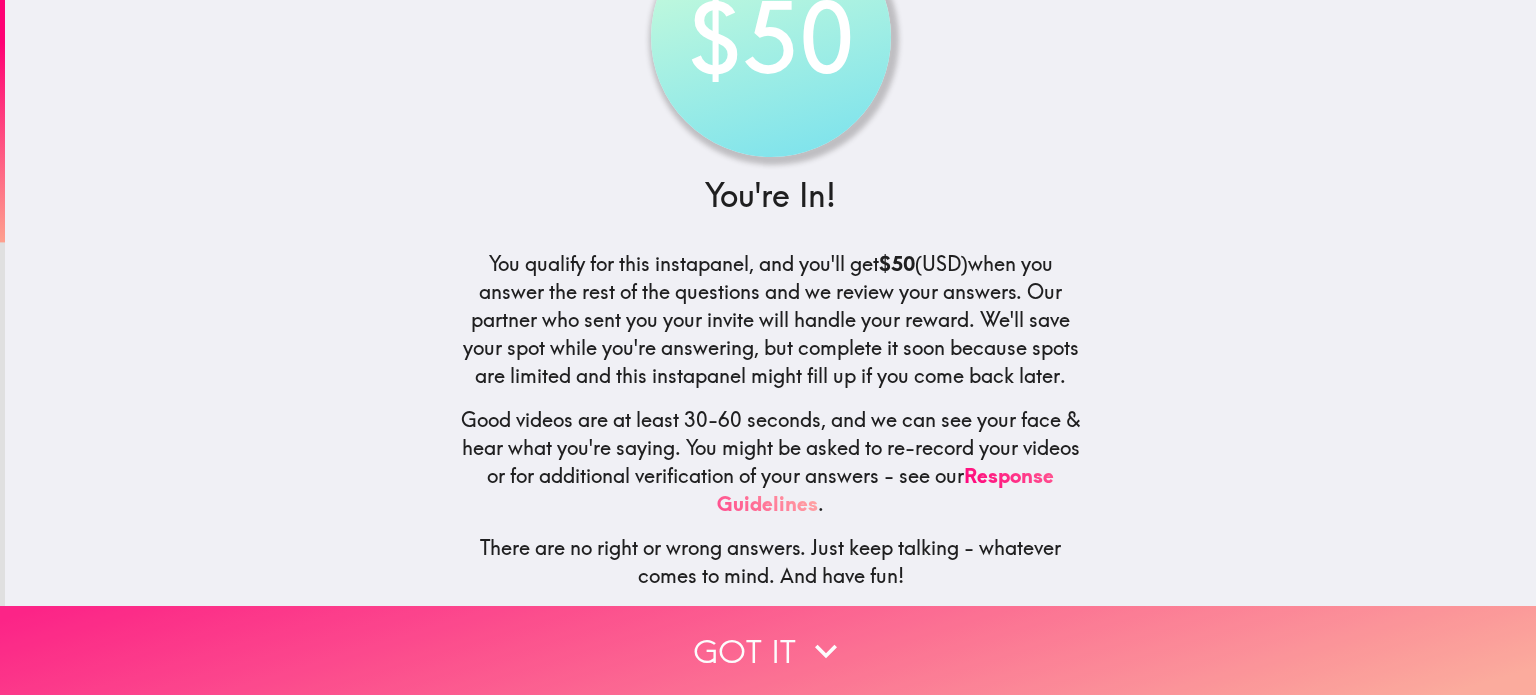 click on "Got it" at bounding box center (768, 650) 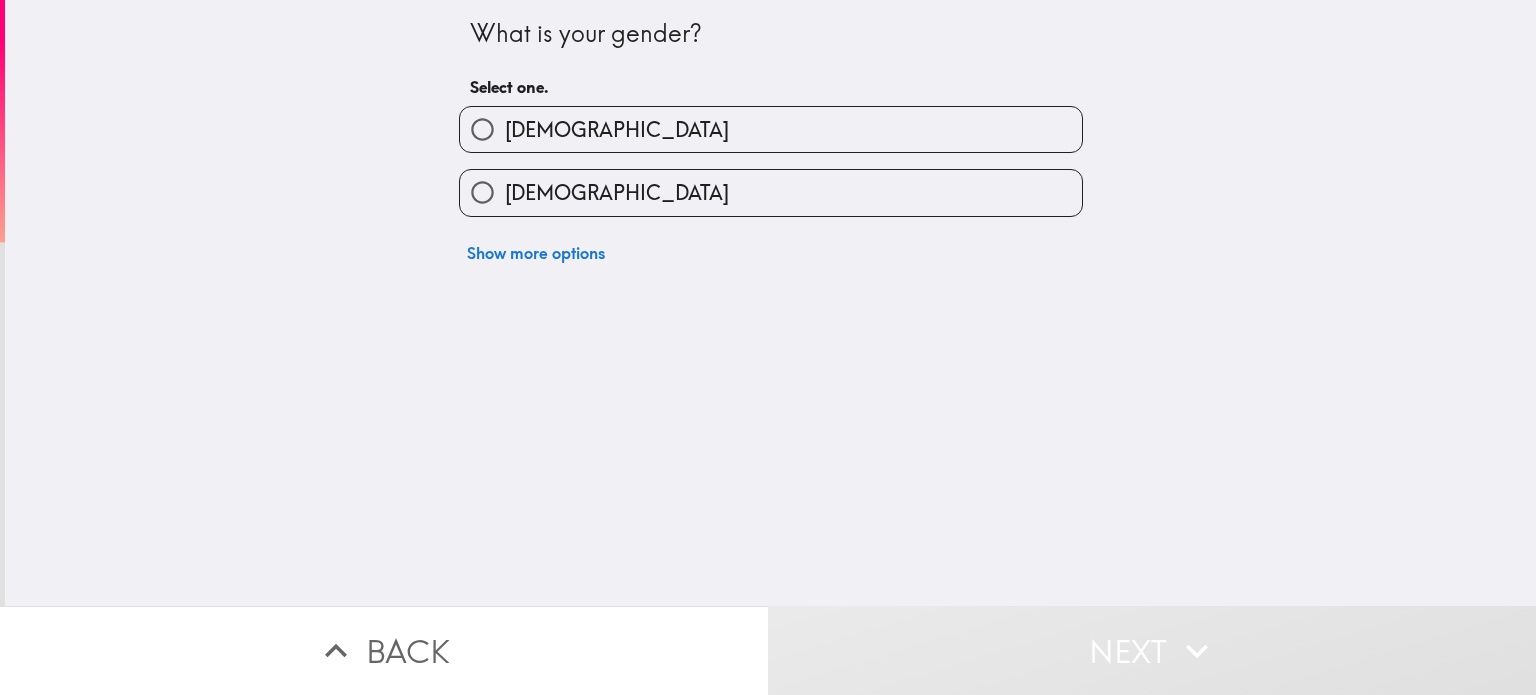 scroll, scrollTop: 0, scrollLeft: 0, axis: both 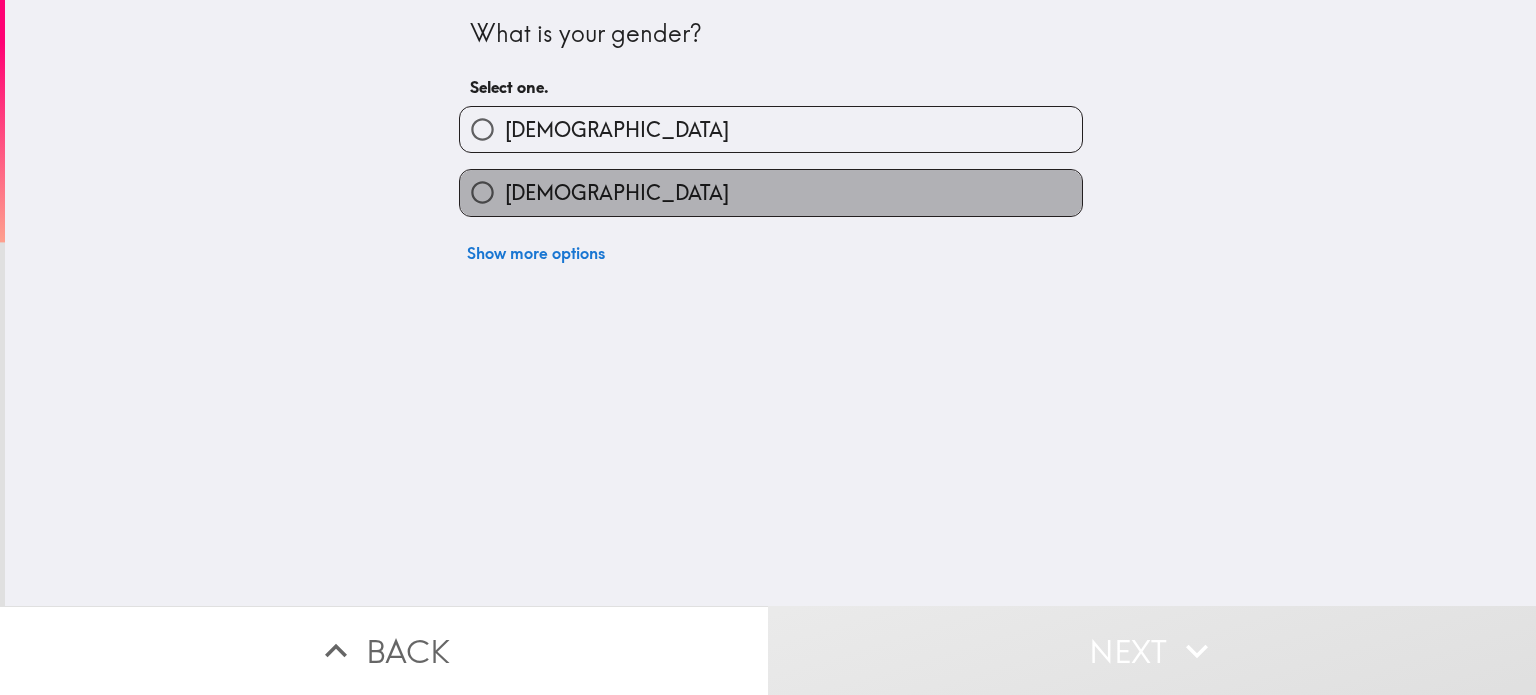 click on "[DEMOGRAPHIC_DATA]" at bounding box center (771, 192) 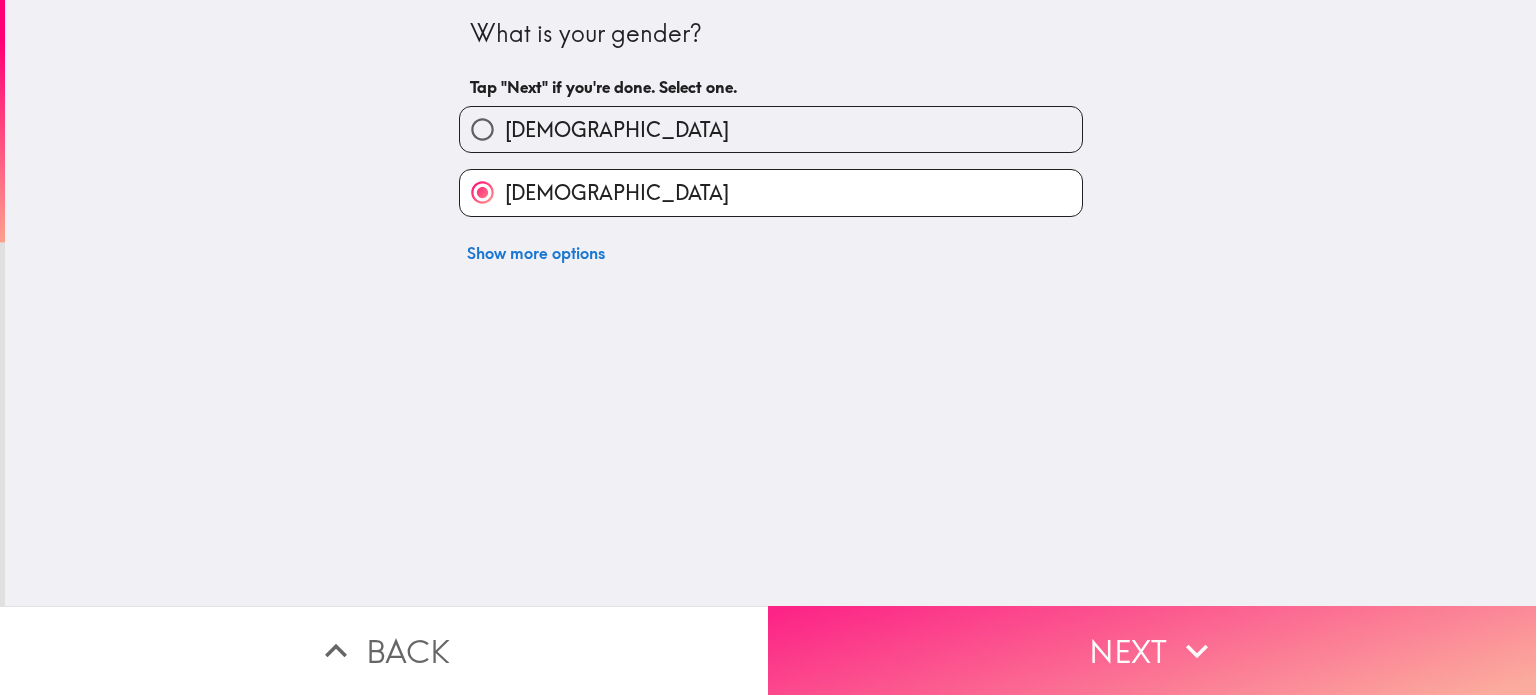 click on "Next" at bounding box center [1152, 650] 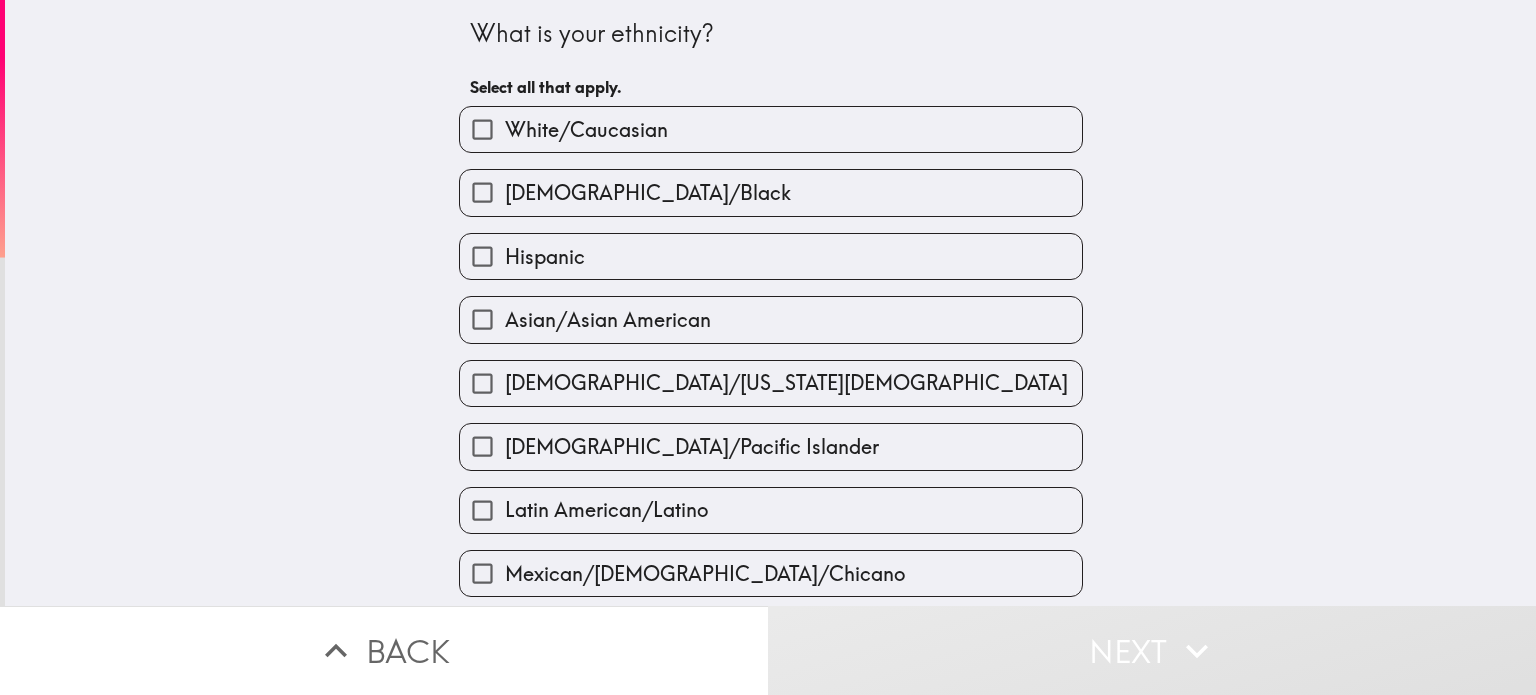 click on "White/Caucasian" at bounding box center (771, 129) 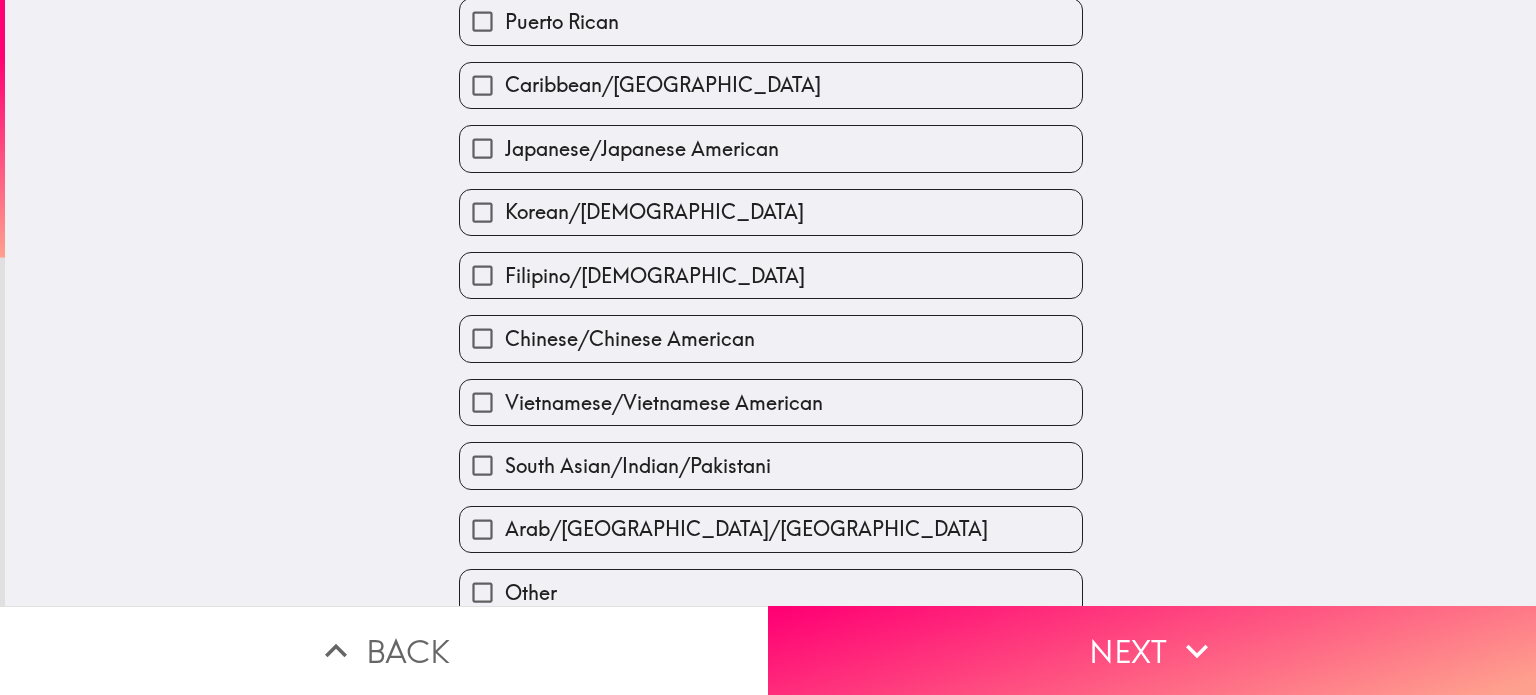 scroll, scrollTop: 696, scrollLeft: 0, axis: vertical 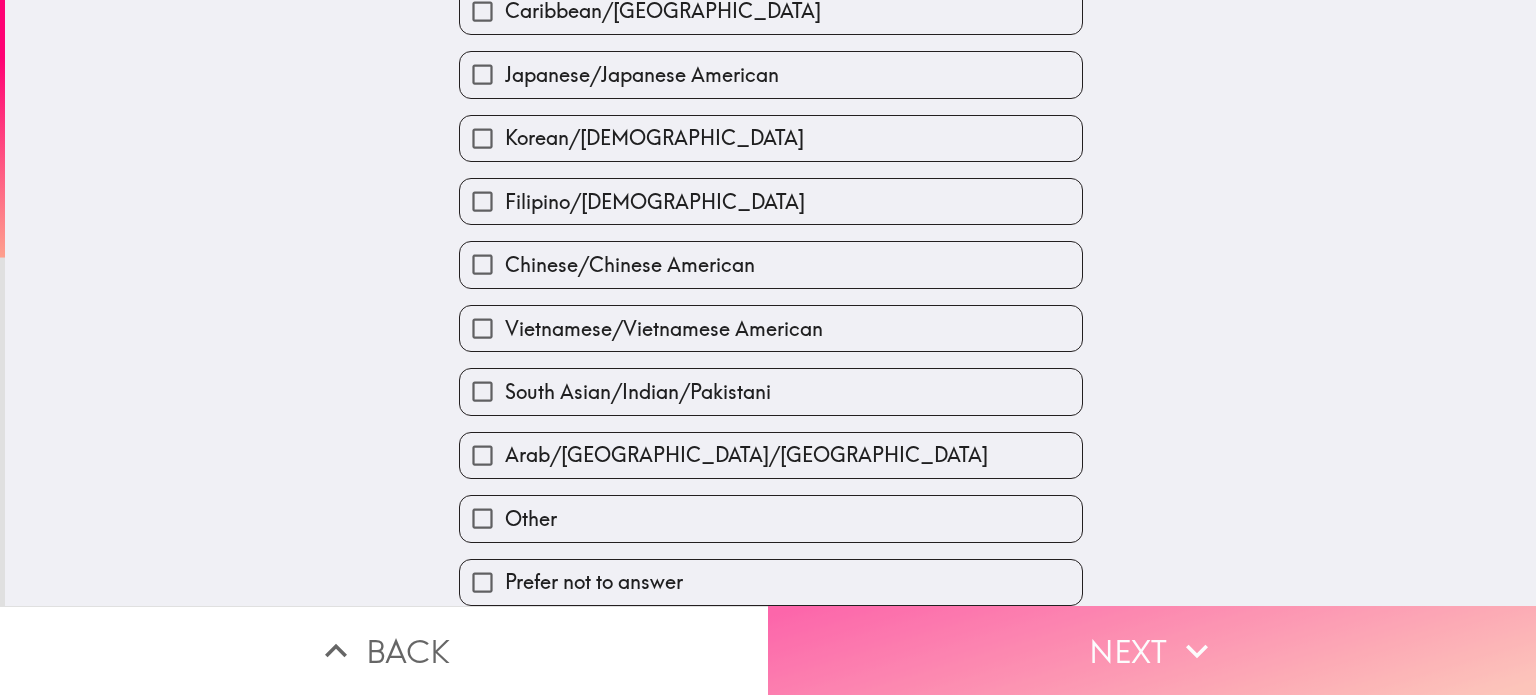 click on "Next" at bounding box center [1152, 650] 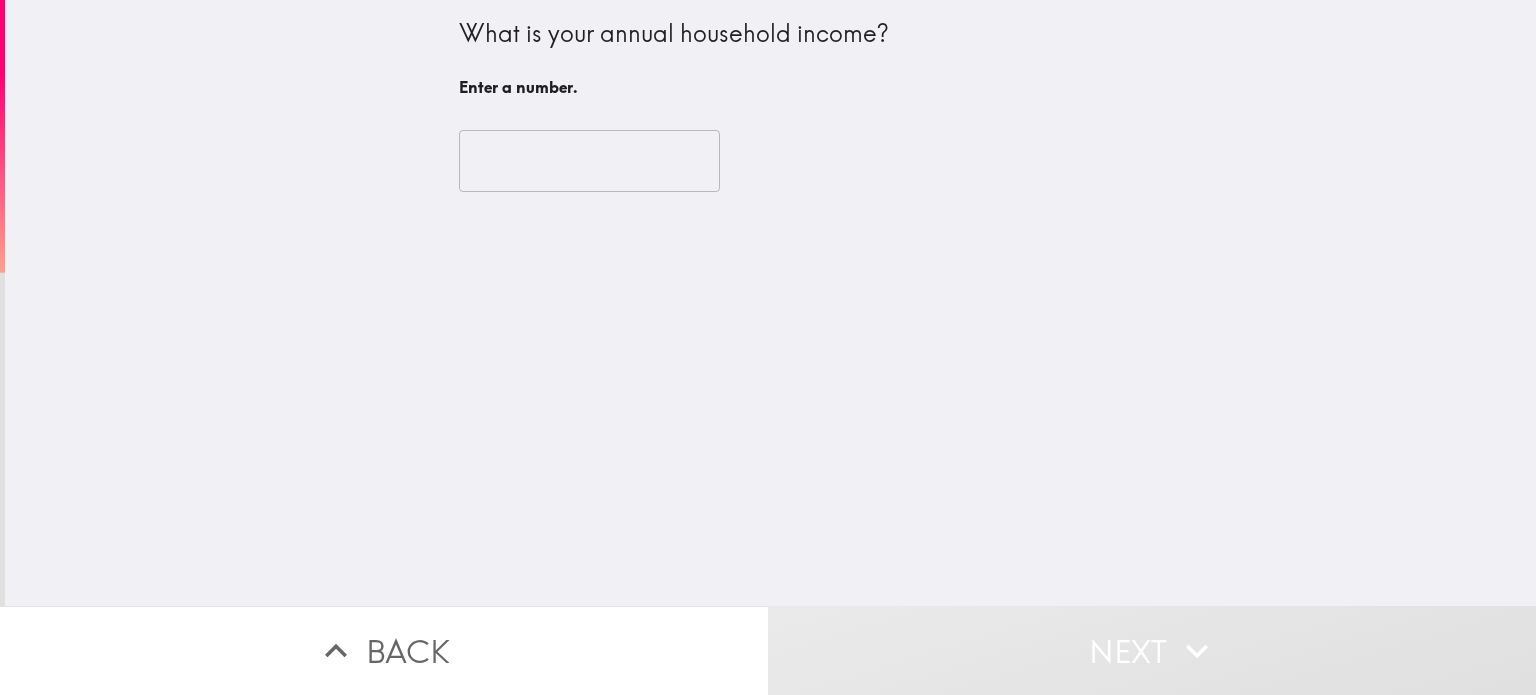 scroll, scrollTop: 0, scrollLeft: 0, axis: both 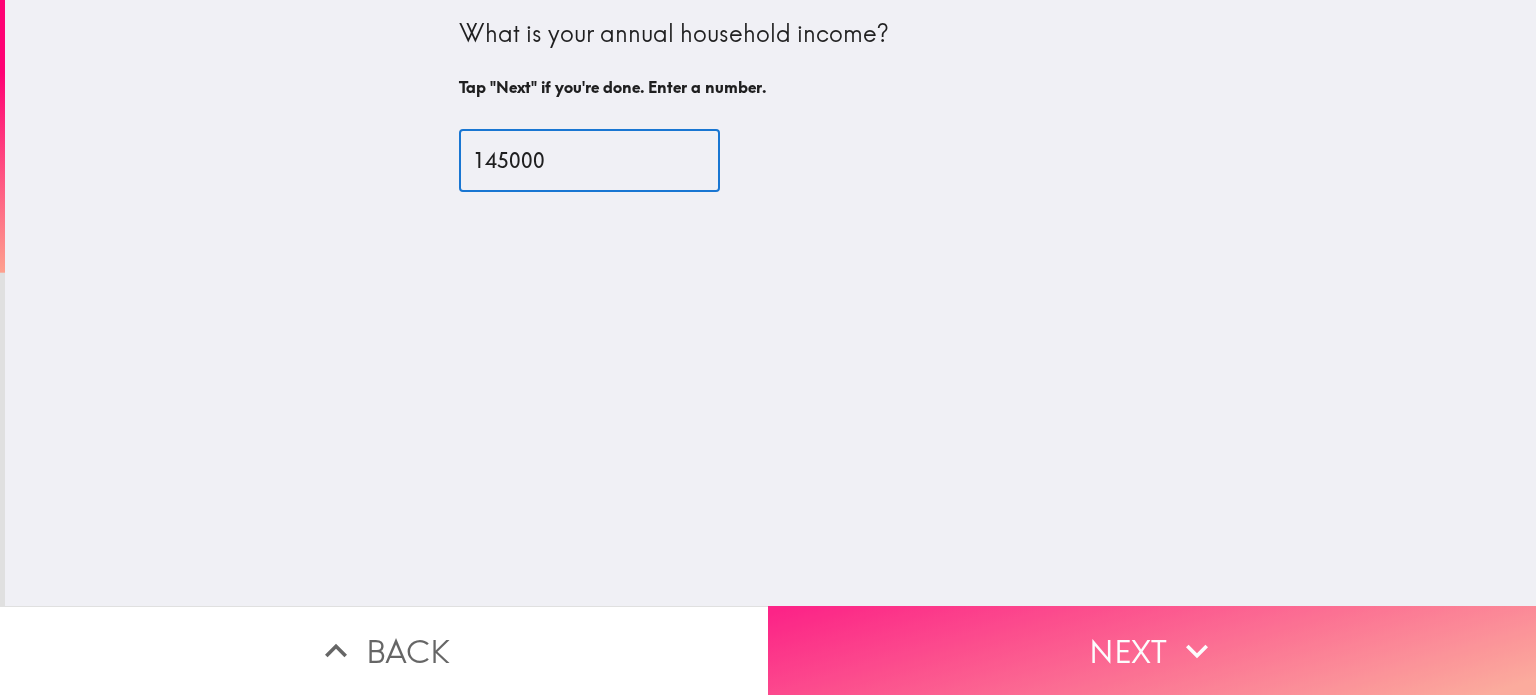 type on "145000" 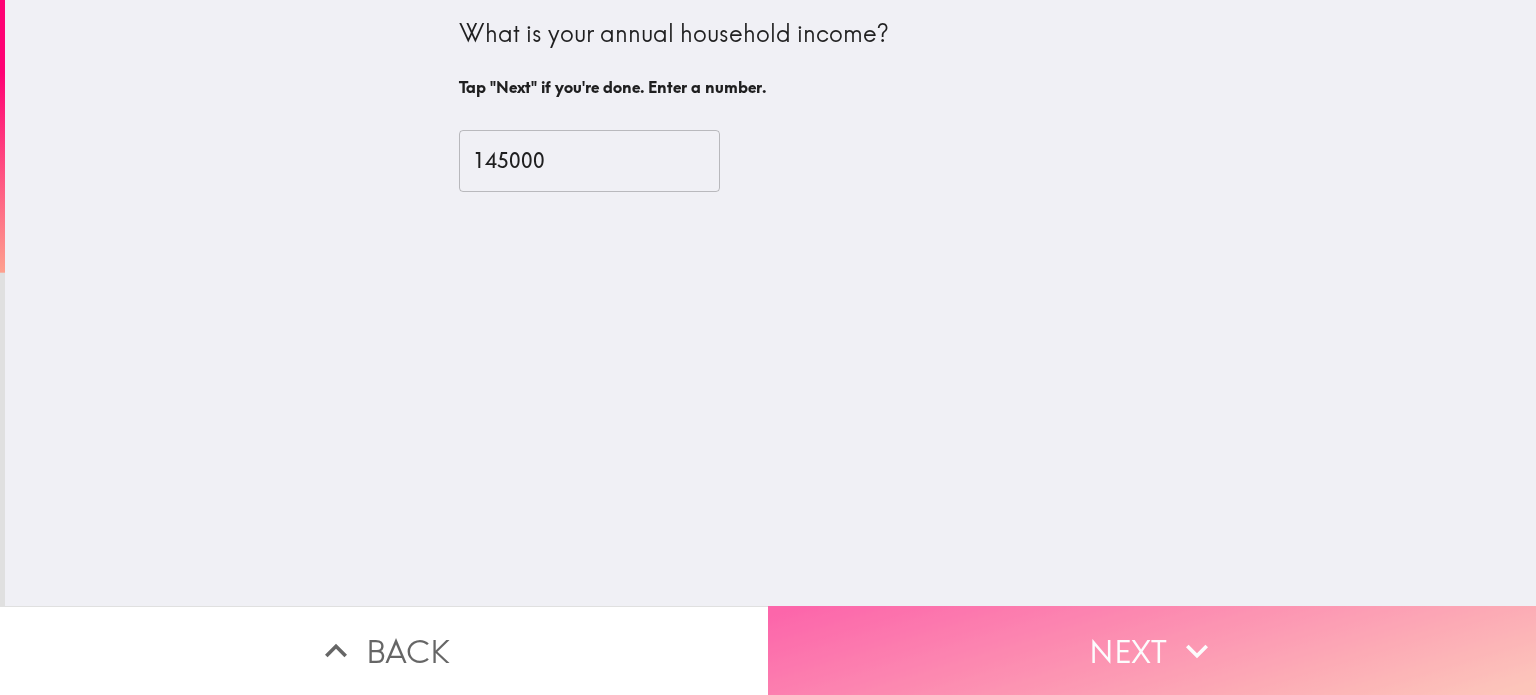 click on "Next" at bounding box center (1152, 650) 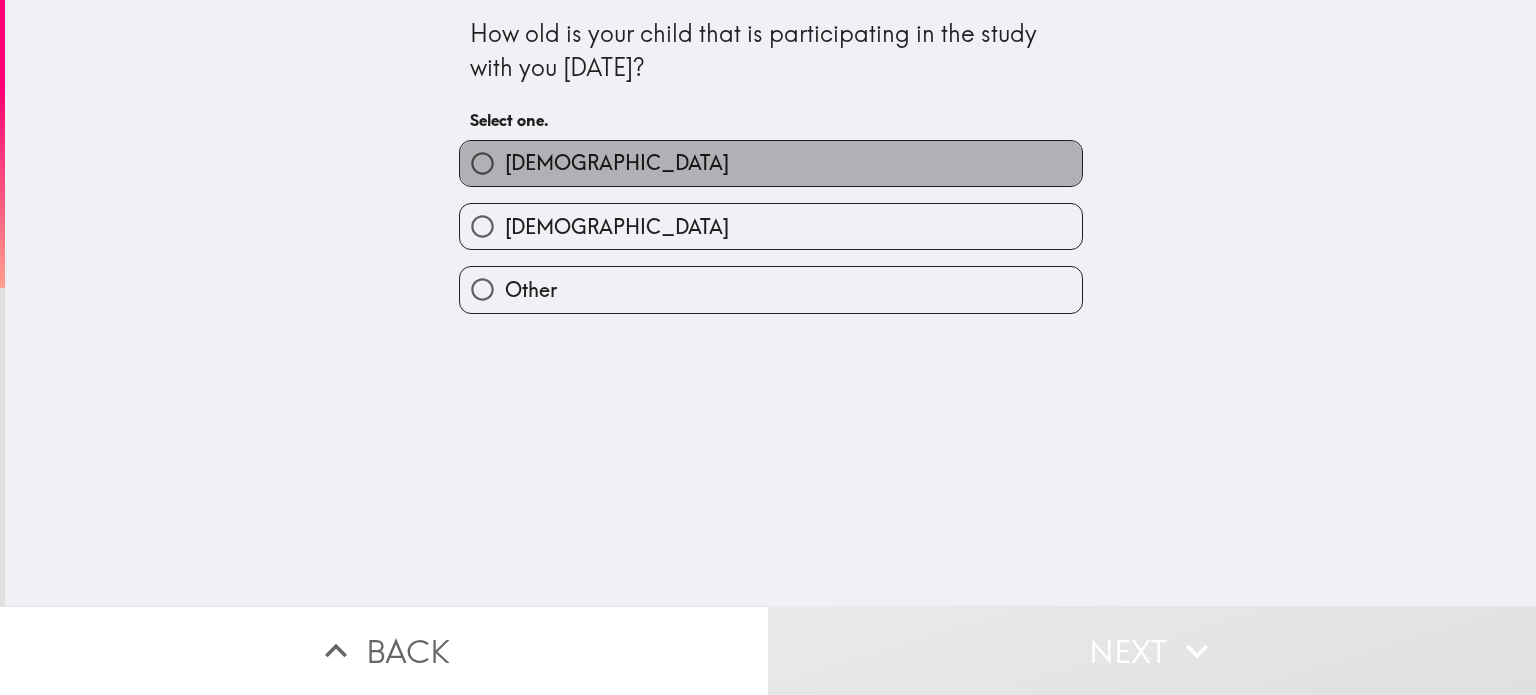click on "[DEMOGRAPHIC_DATA]" at bounding box center [617, 163] 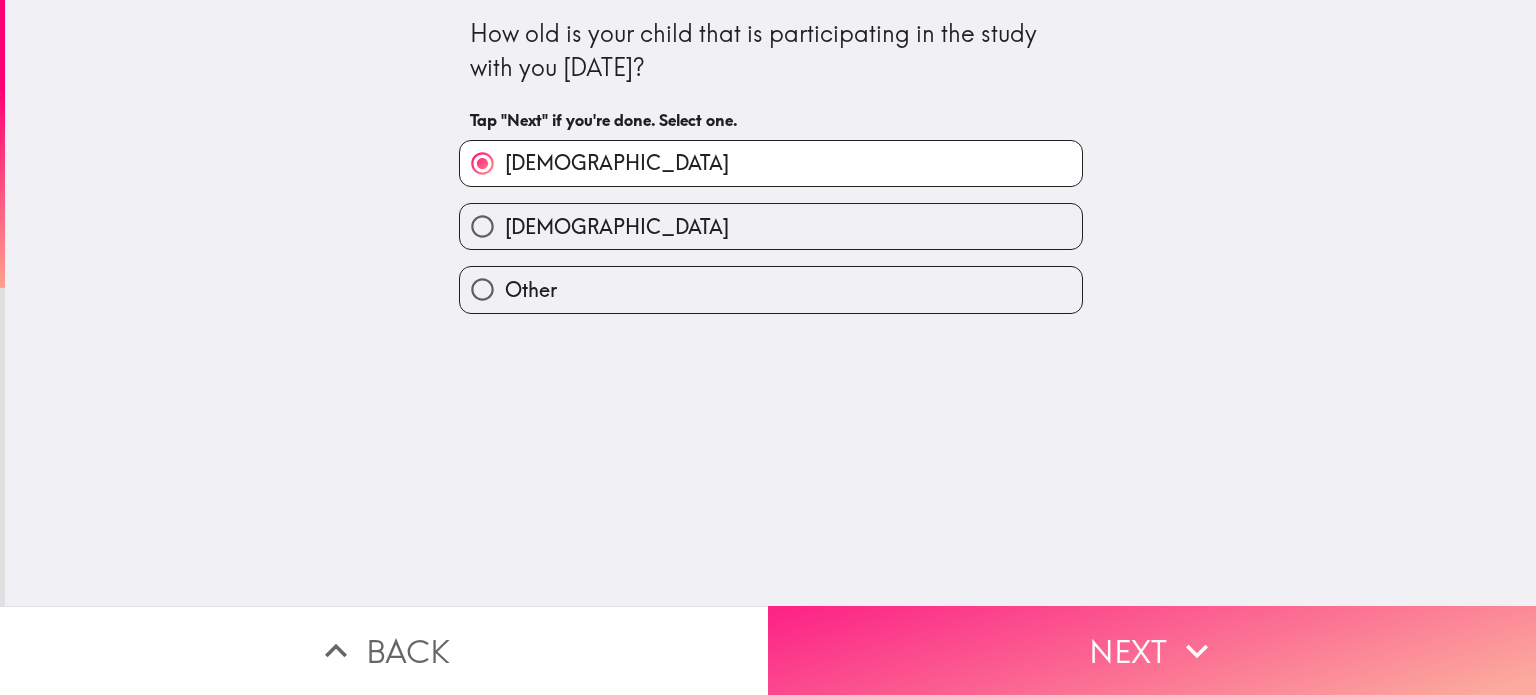 click on "Next" at bounding box center [1152, 650] 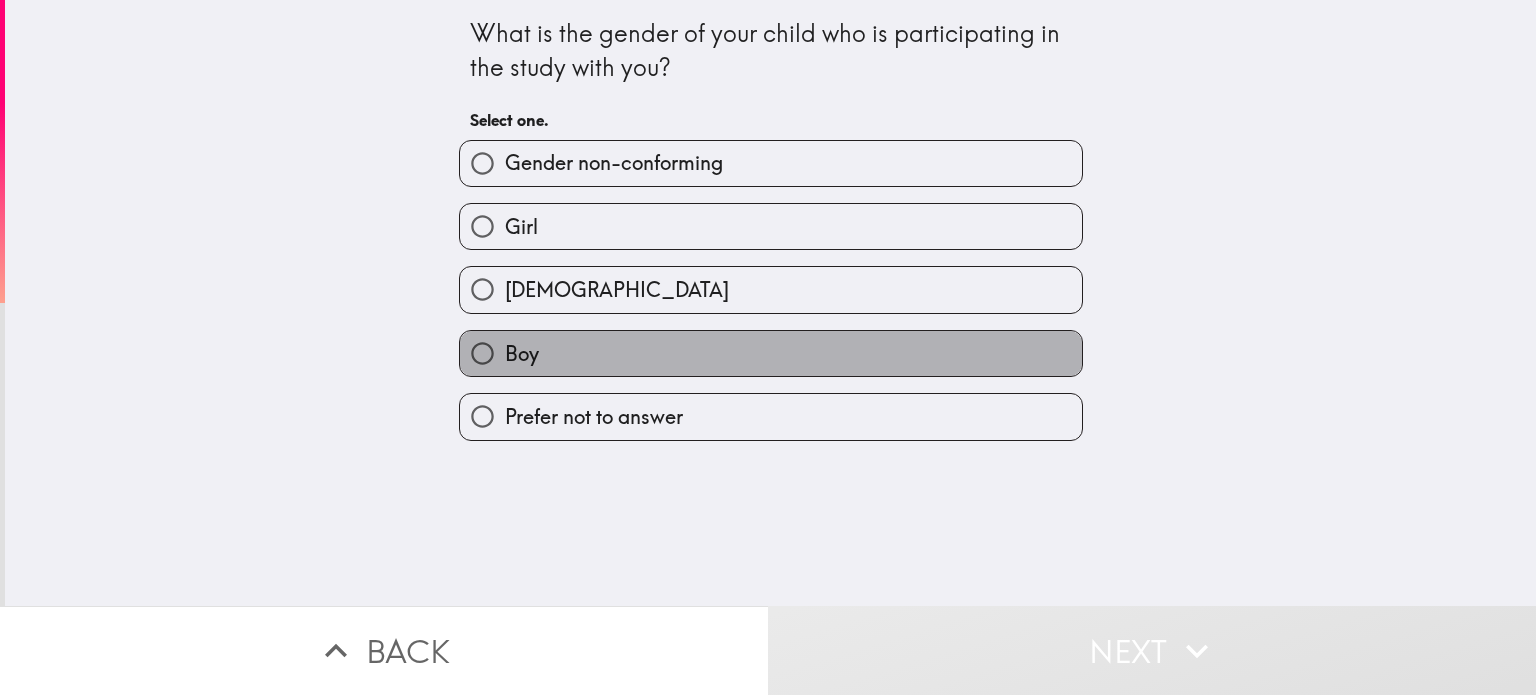 click on "Boy" at bounding box center [771, 353] 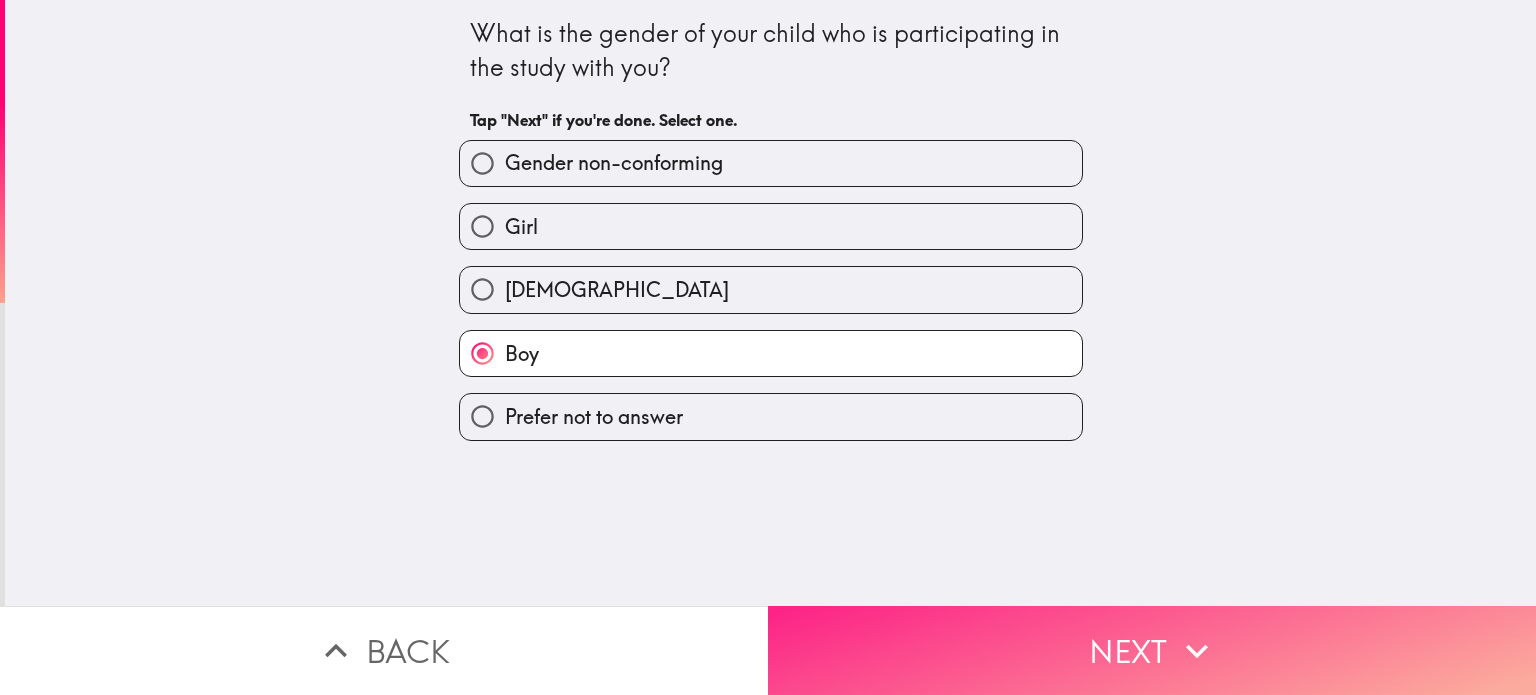 click on "Next" at bounding box center [1152, 650] 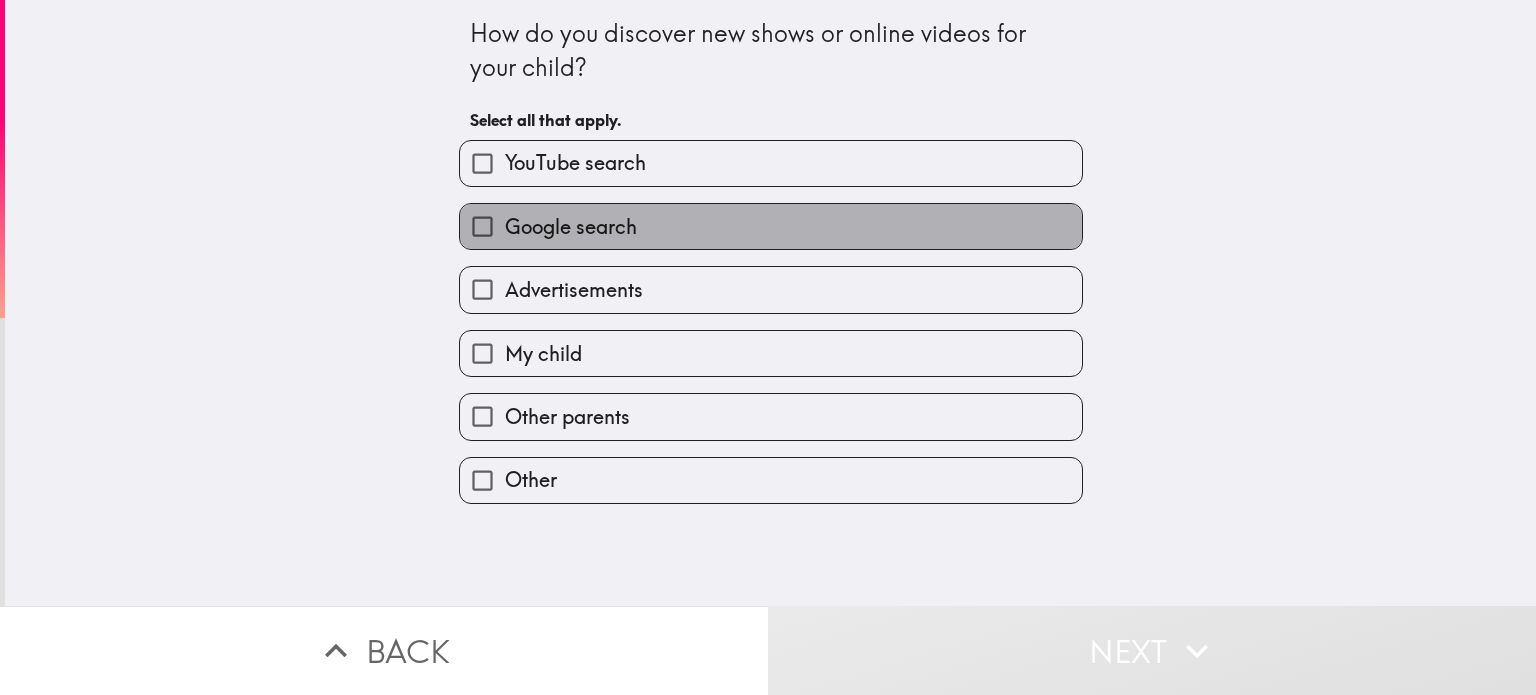 click on "Google search" at bounding box center (571, 227) 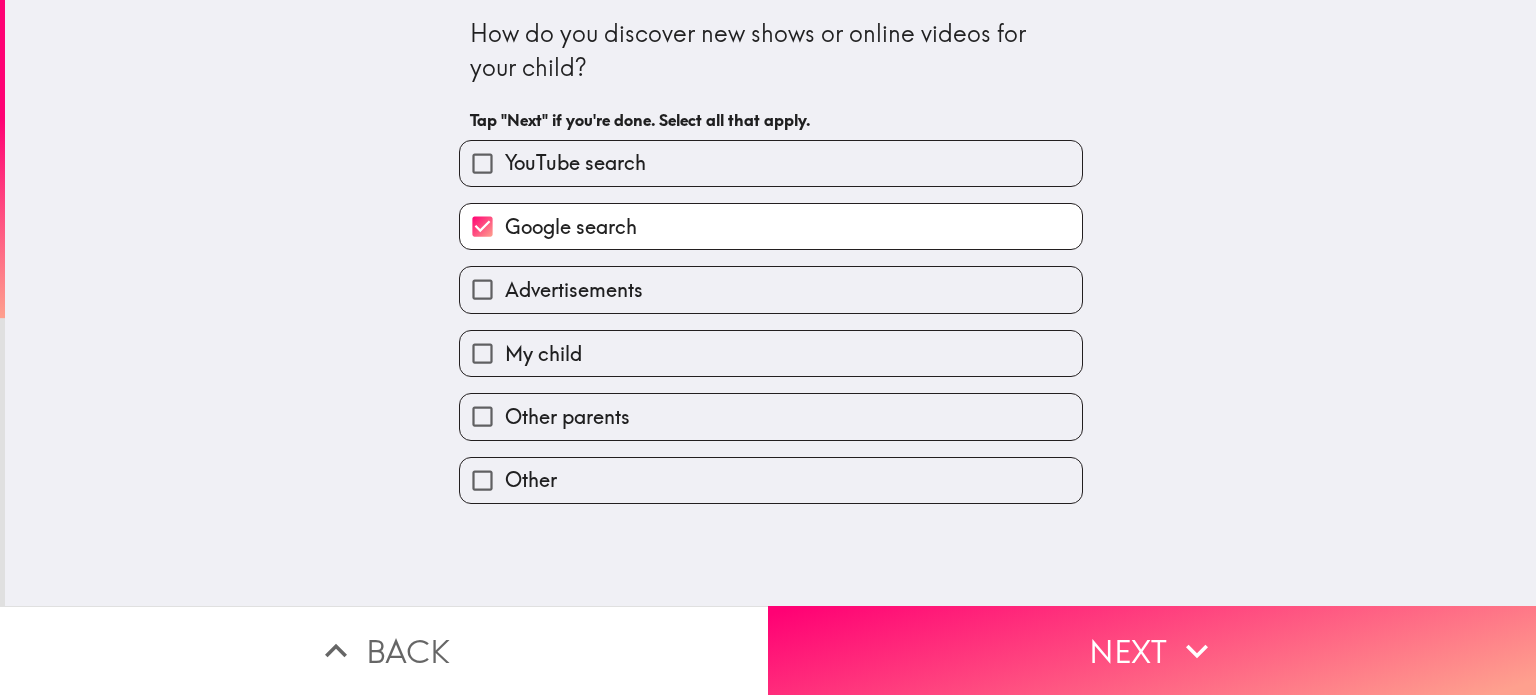 click on "Other parents" at bounding box center (763, 408) 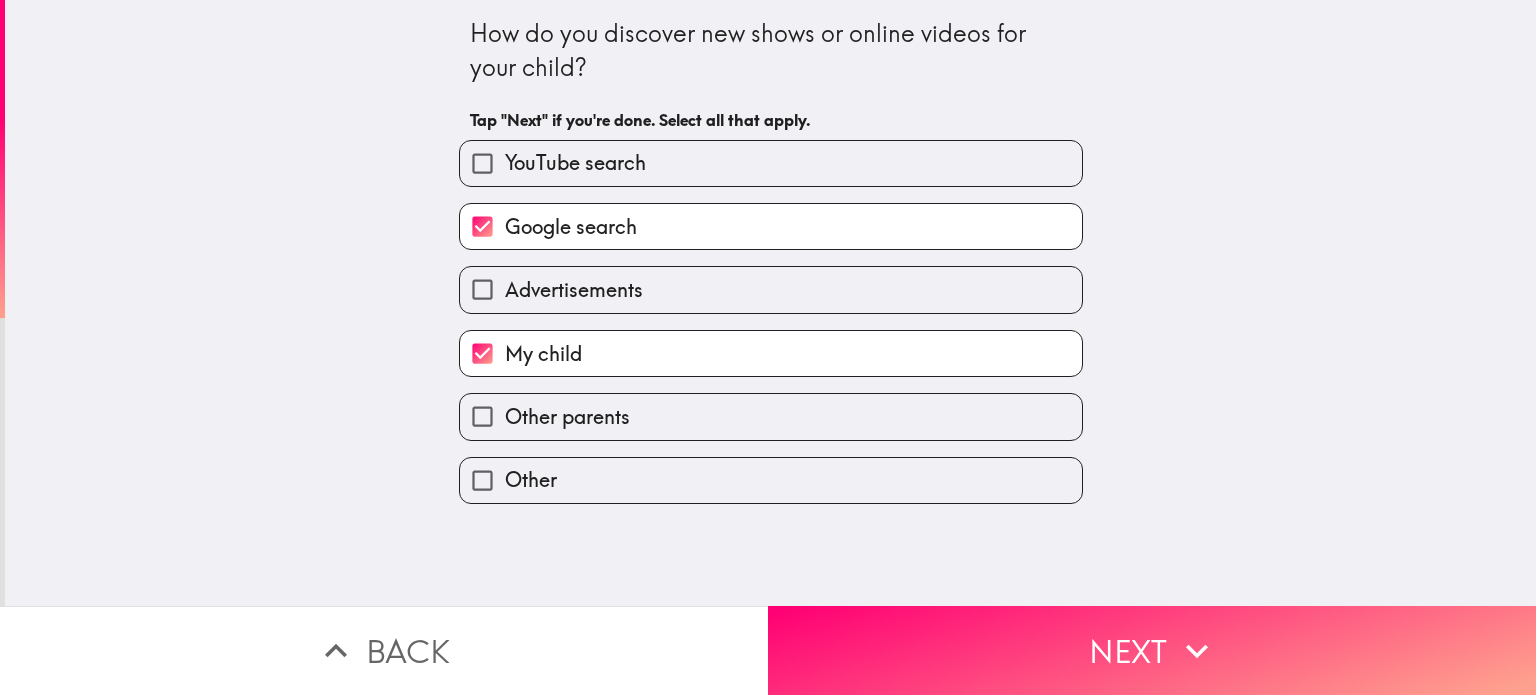 click on "Google search" at bounding box center (571, 227) 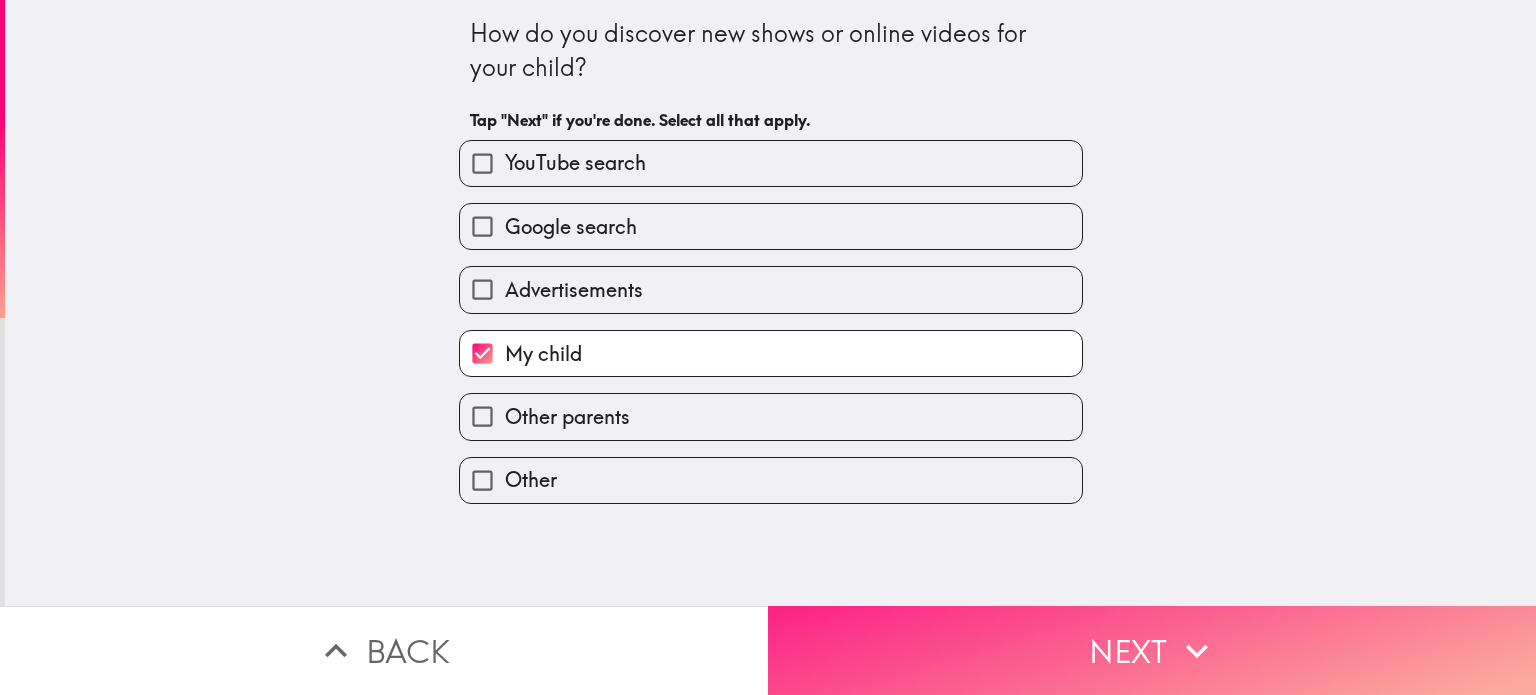 click on "Next" at bounding box center (1152, 650) 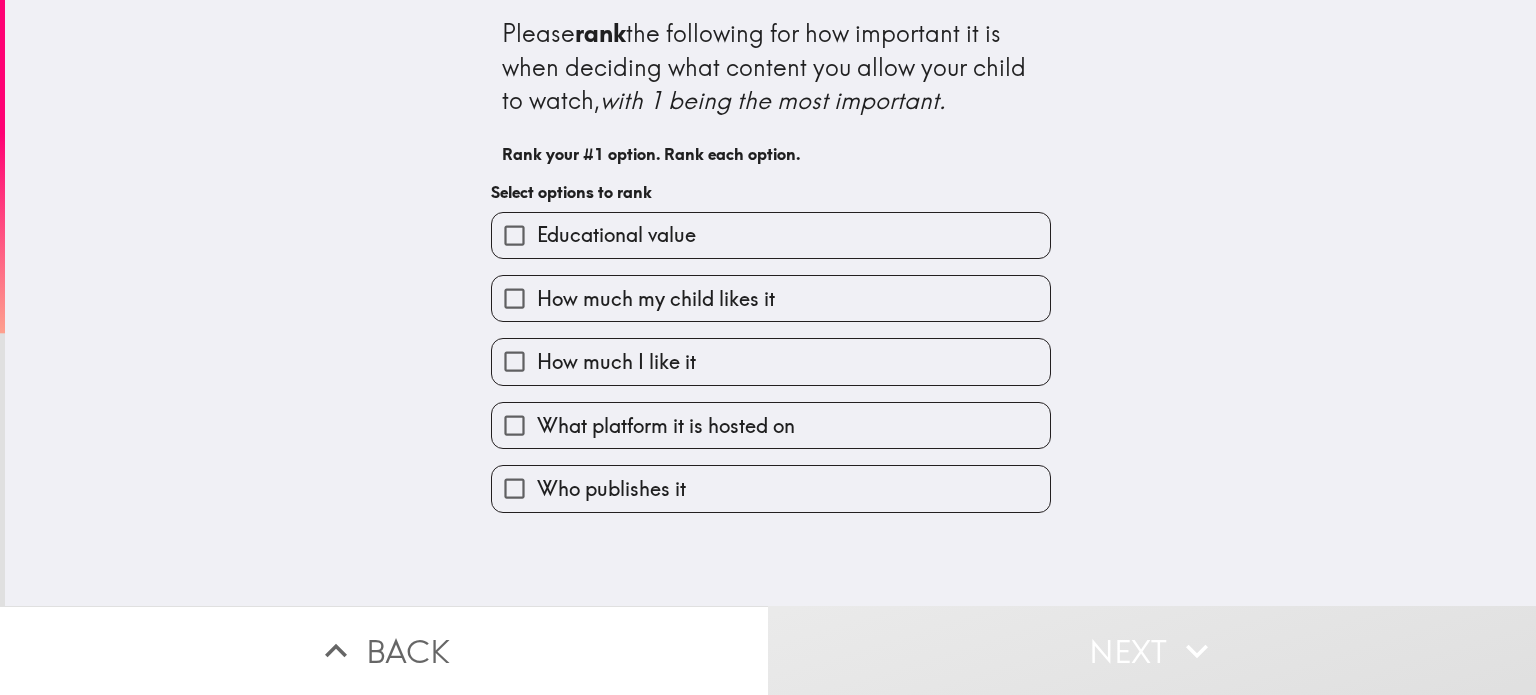 drag, startPoint x: 616, startPoint y: 486, endPoint x: 618, endPoint y: 351, distance: 135.01482 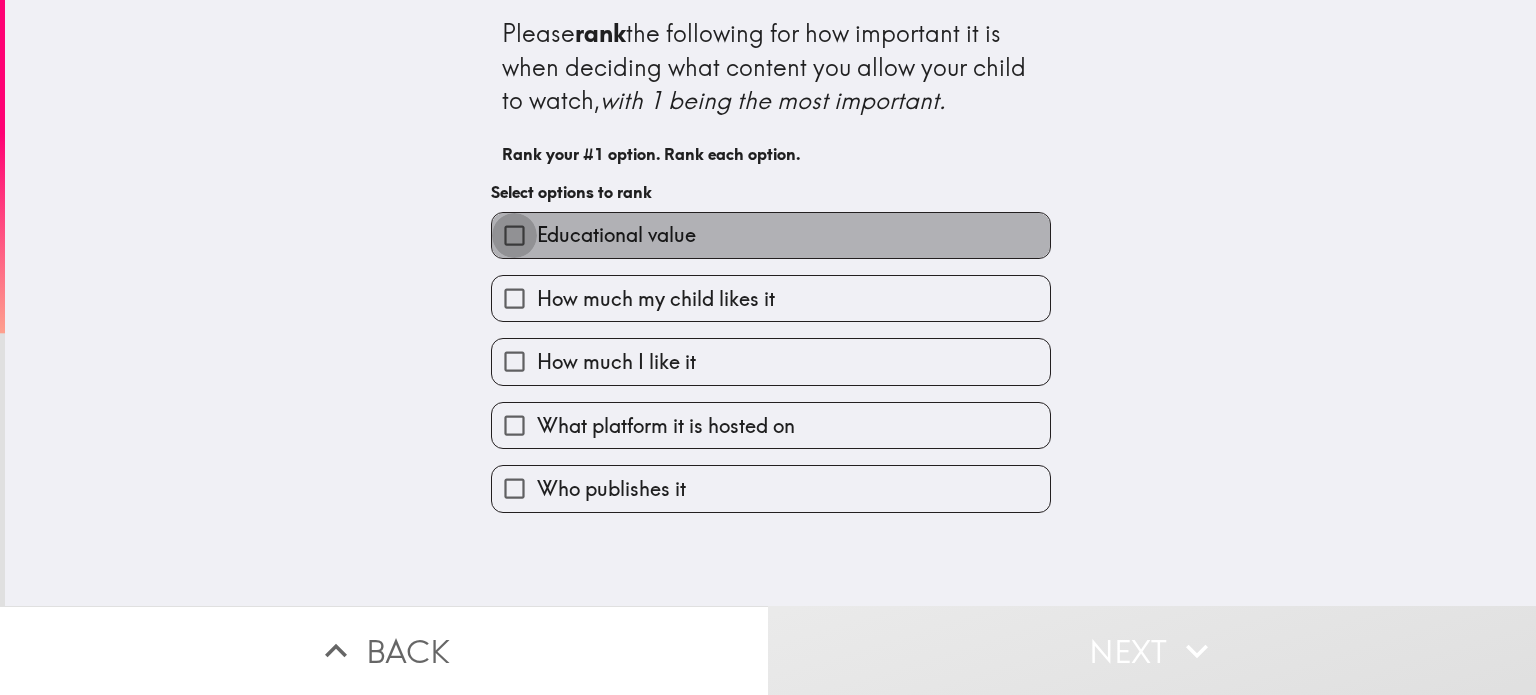 click on "Educational value" at bounding box center (514, 235) 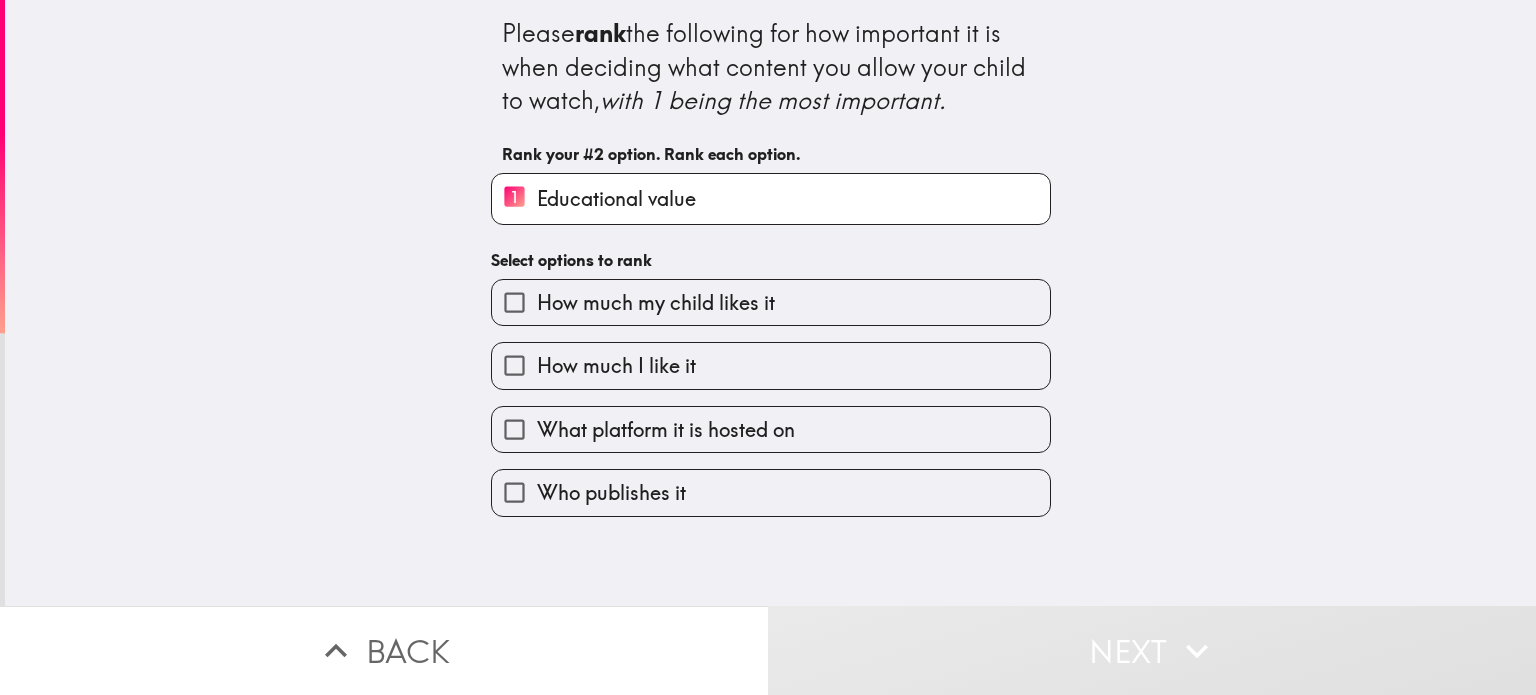 click on "How much my child likes it" at bounding box center [514, 302] 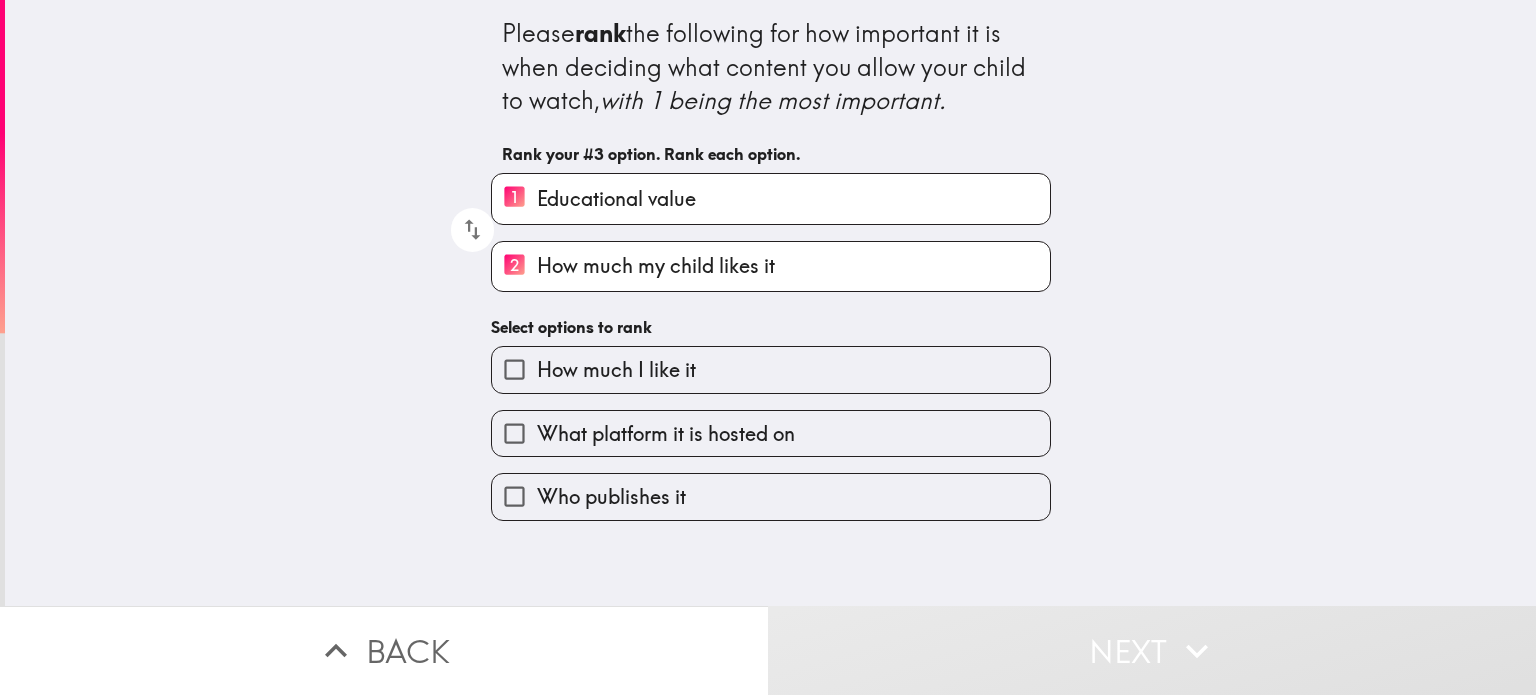 click on "2 How much my child likes it" at bounding box center [514, 266] 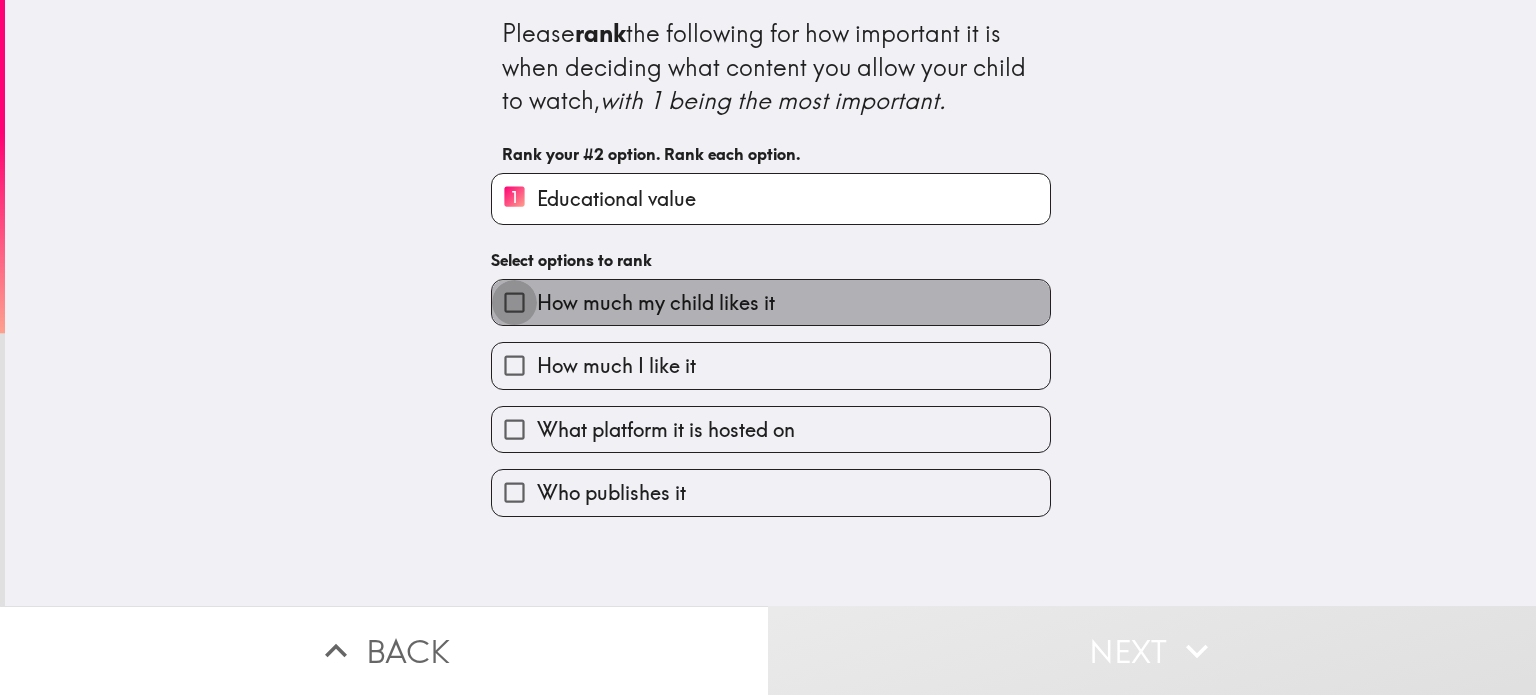 click on "How much my child likes it" at bounding box center [514, 302] 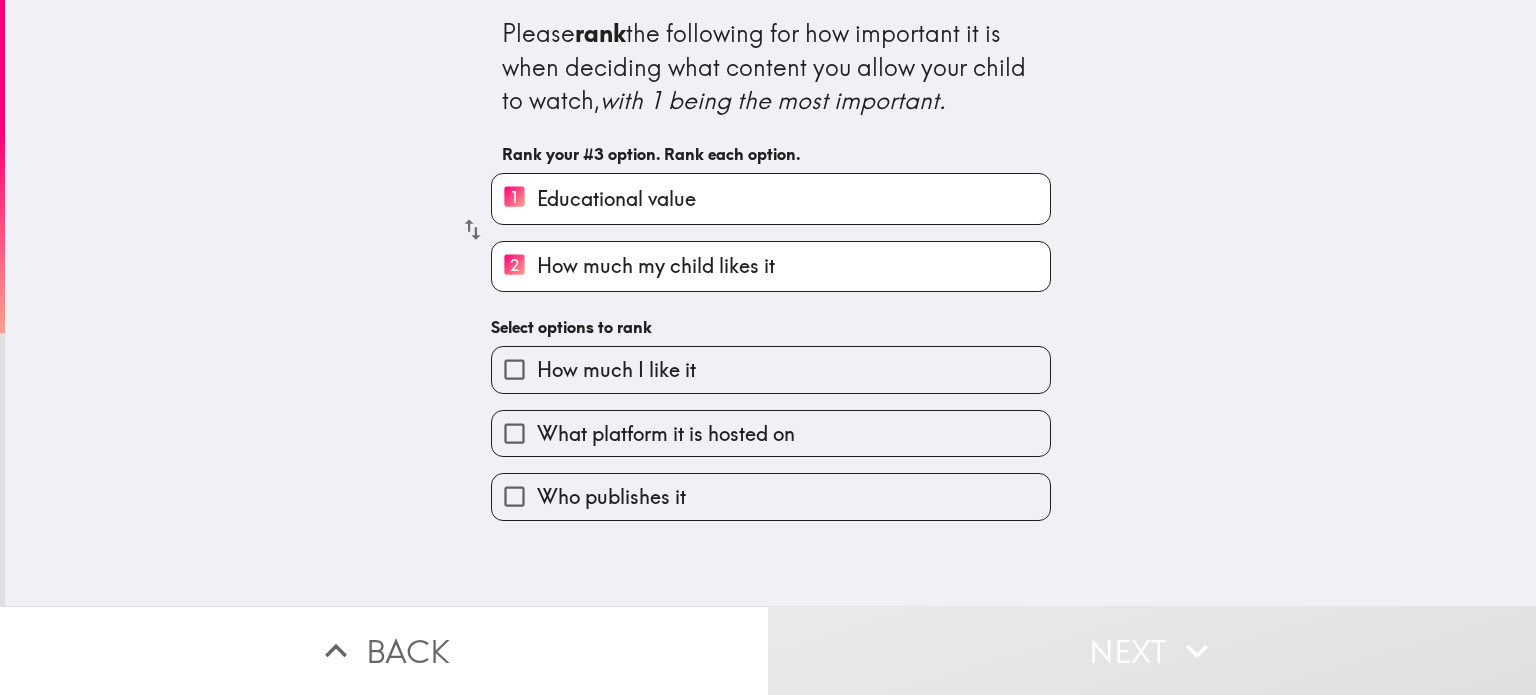 click 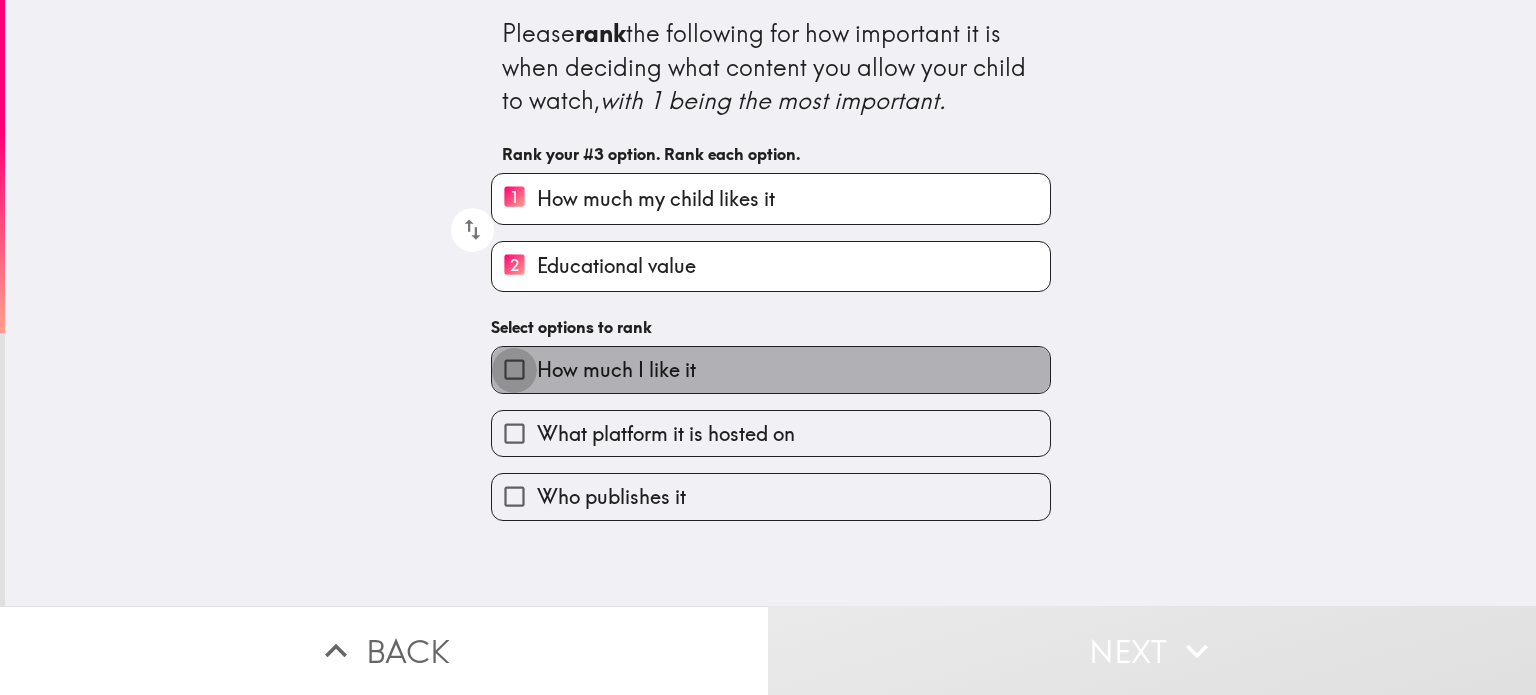 click on "How much I like it" at bounding box center (514, 369) 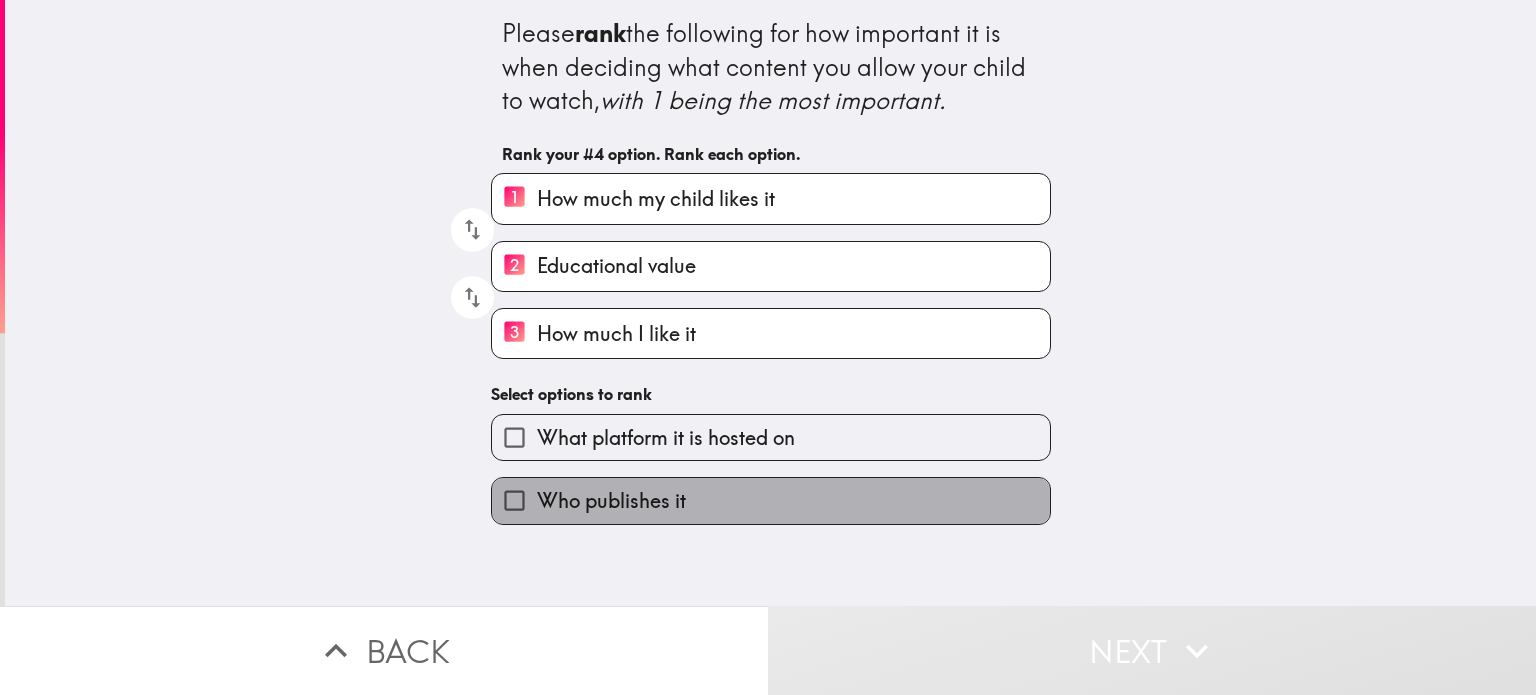 click on "Who publishes it" at bounding box center [611, 501] 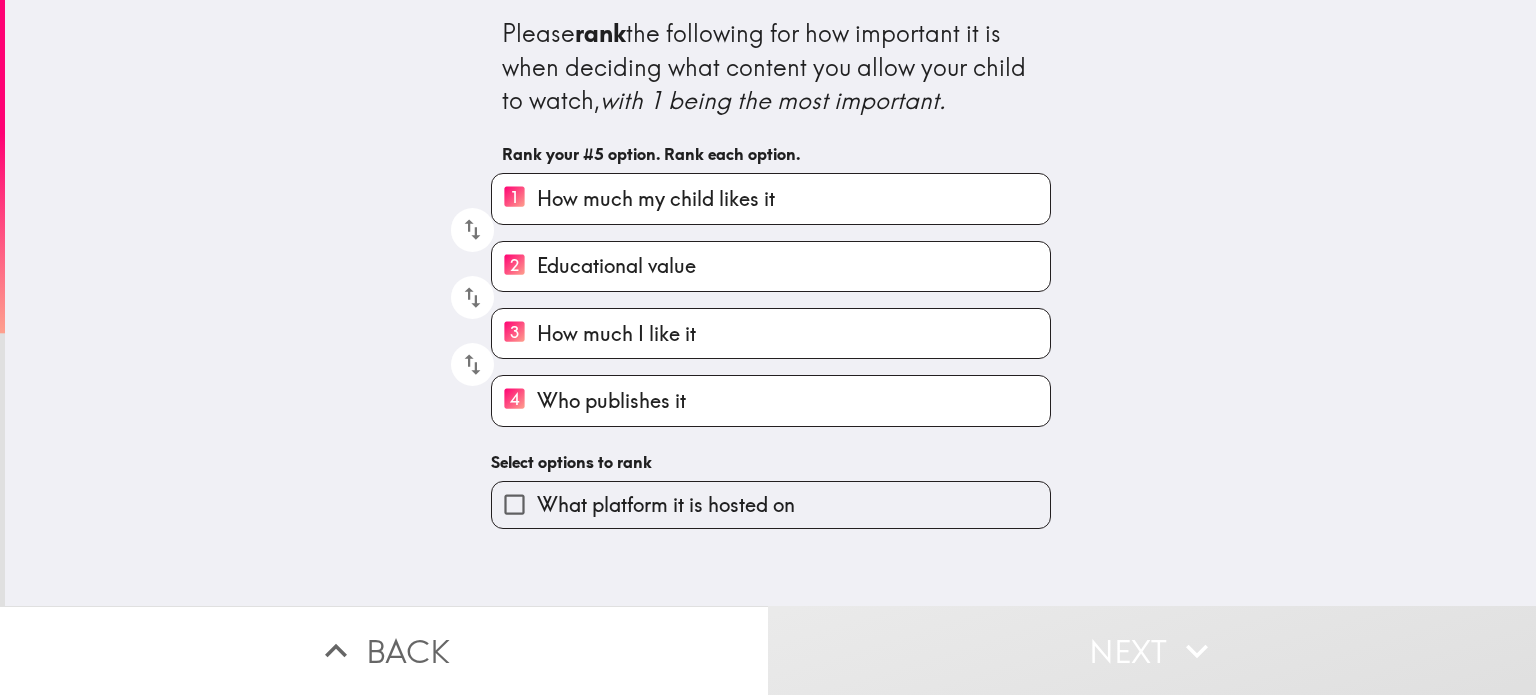 click on "What platform it is hosted on" at bounding box center (763, 496) 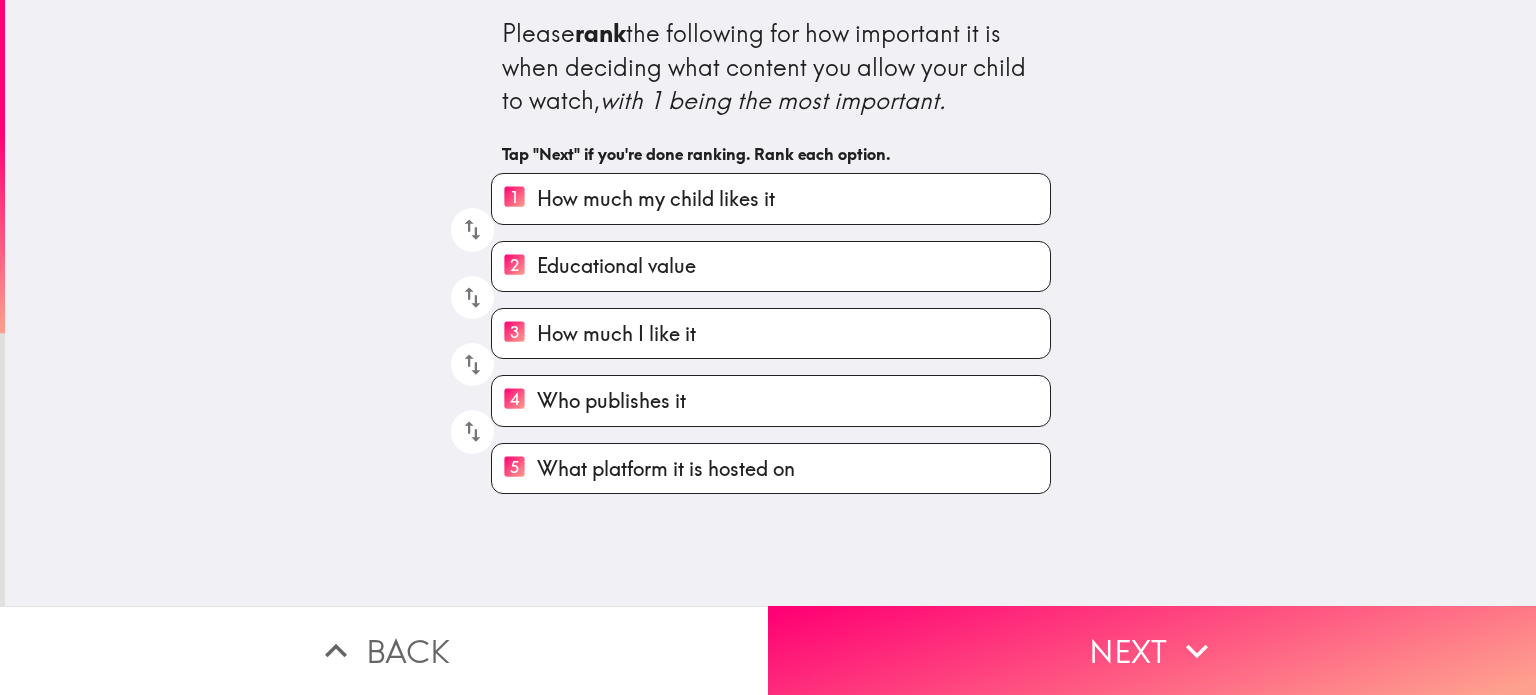 click on "Please  rank  the following for how important it is when deciding what content you allow your child to watch,  with 1 being the most important. Tap "Next" if you're done ranking.   Rank each option. 1 How much my child likes it 2 Educational value 3 How much I like it 4 Who publishes it 5 What platform it is hosted on" at bounding box center (770, 303) 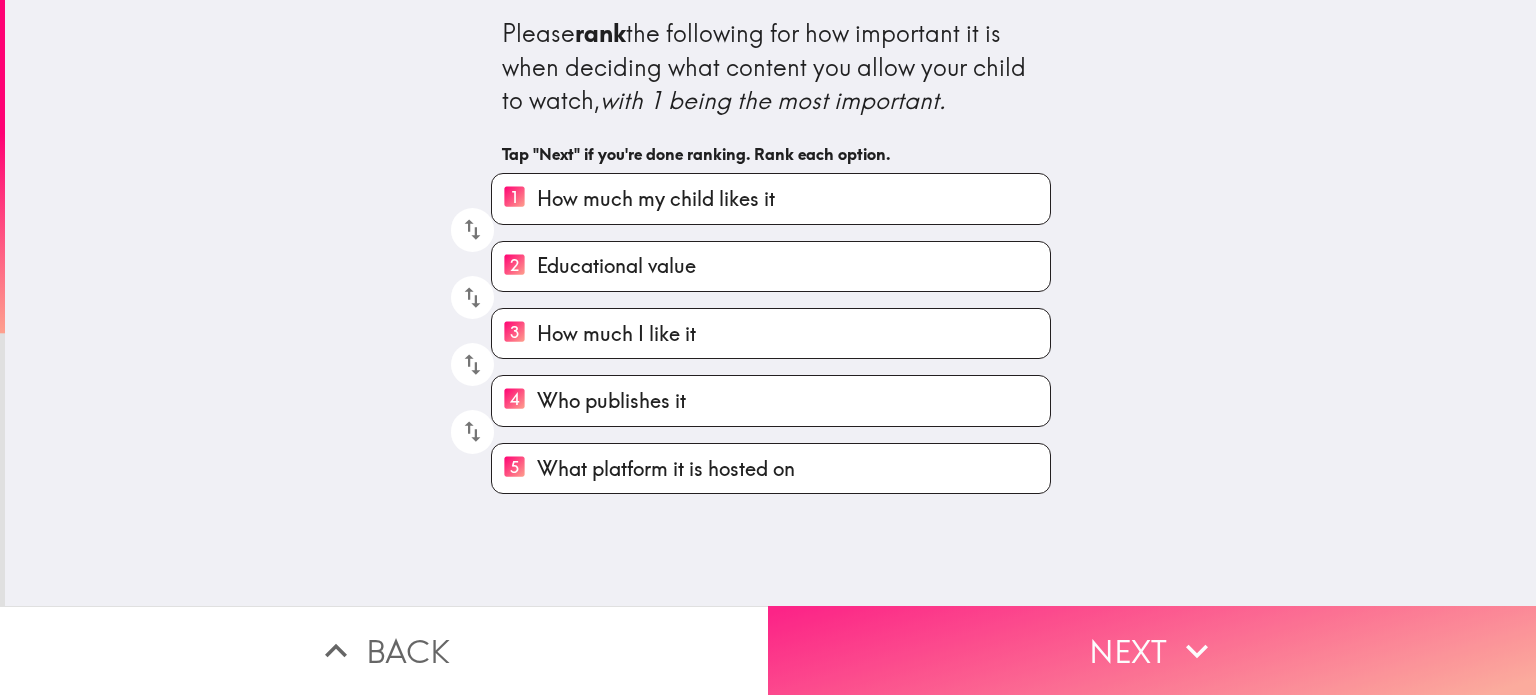 click on "Next" at bounding box center (1152, 650) 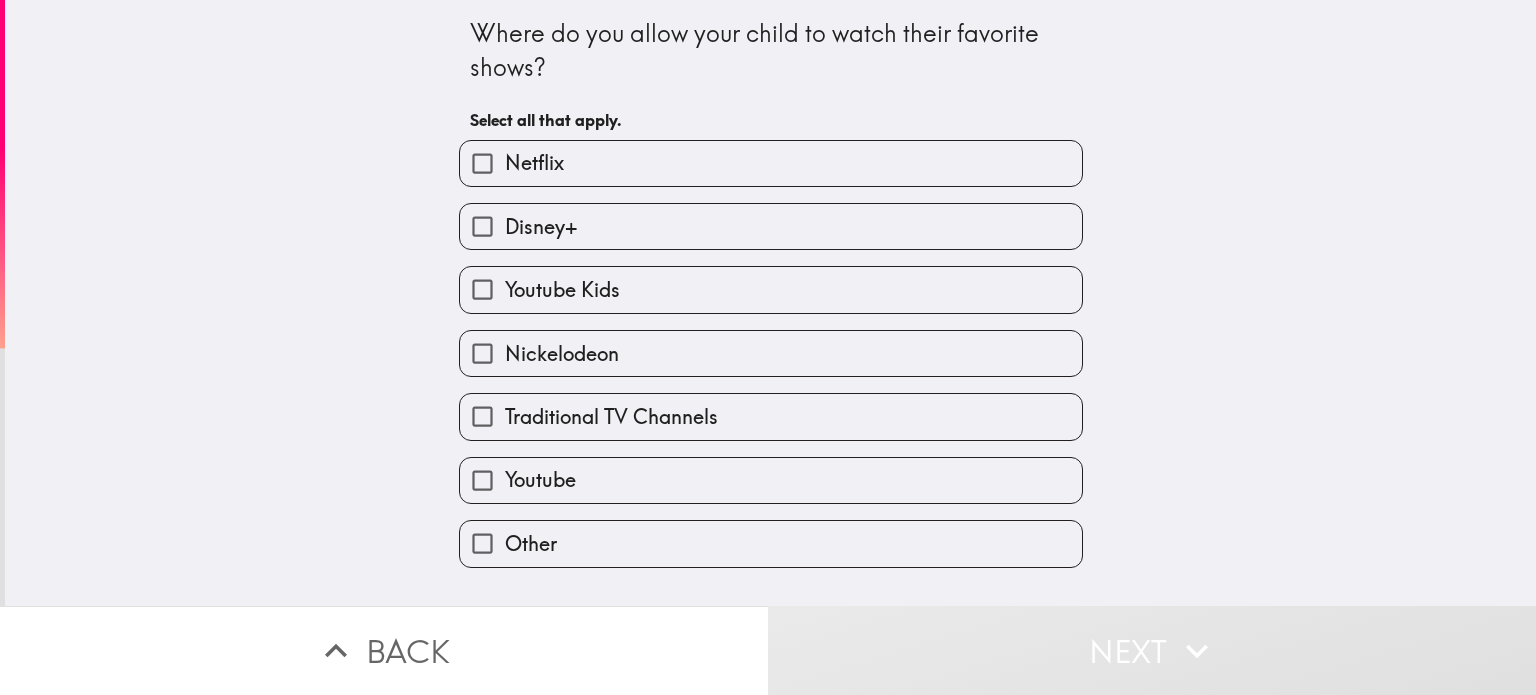 click on "Netflix" at bounding box center (771, 163) 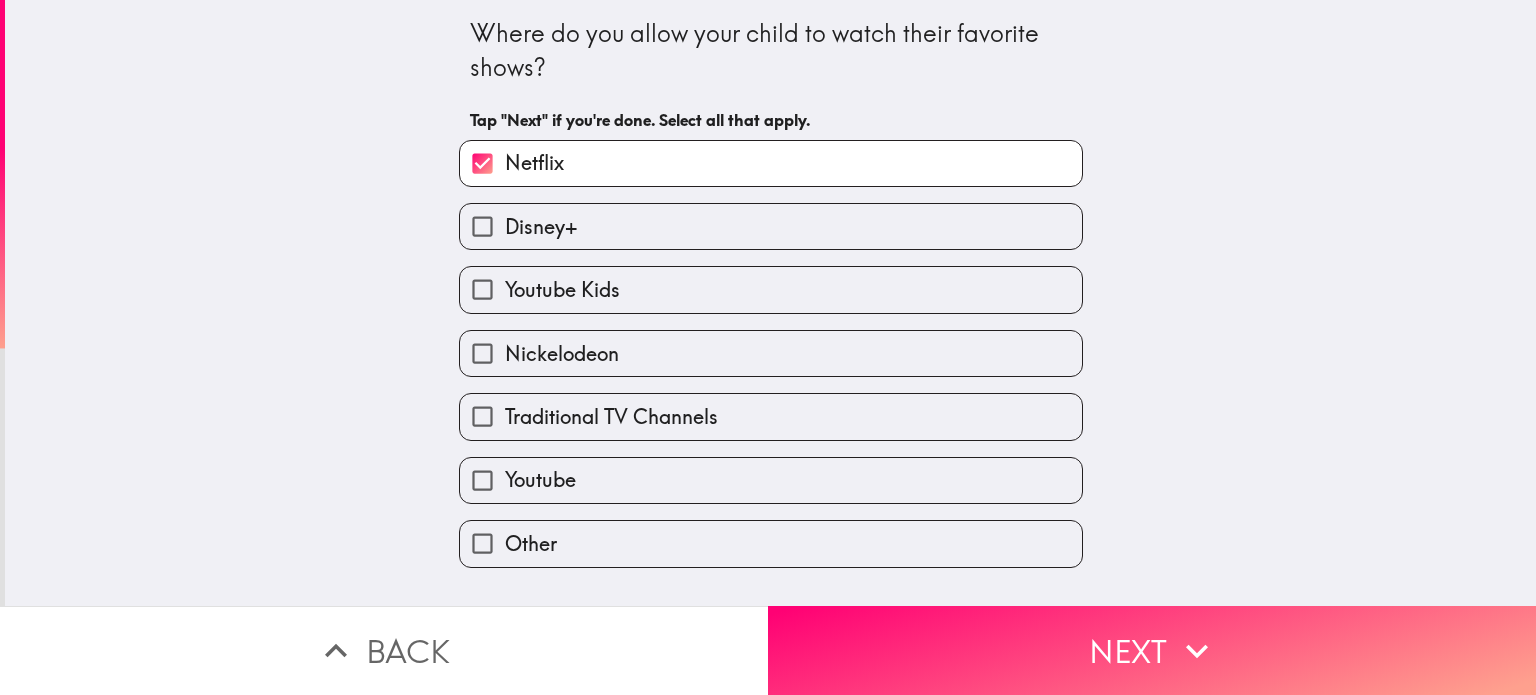 click on "Disney+" at bounding box center [771, 226] 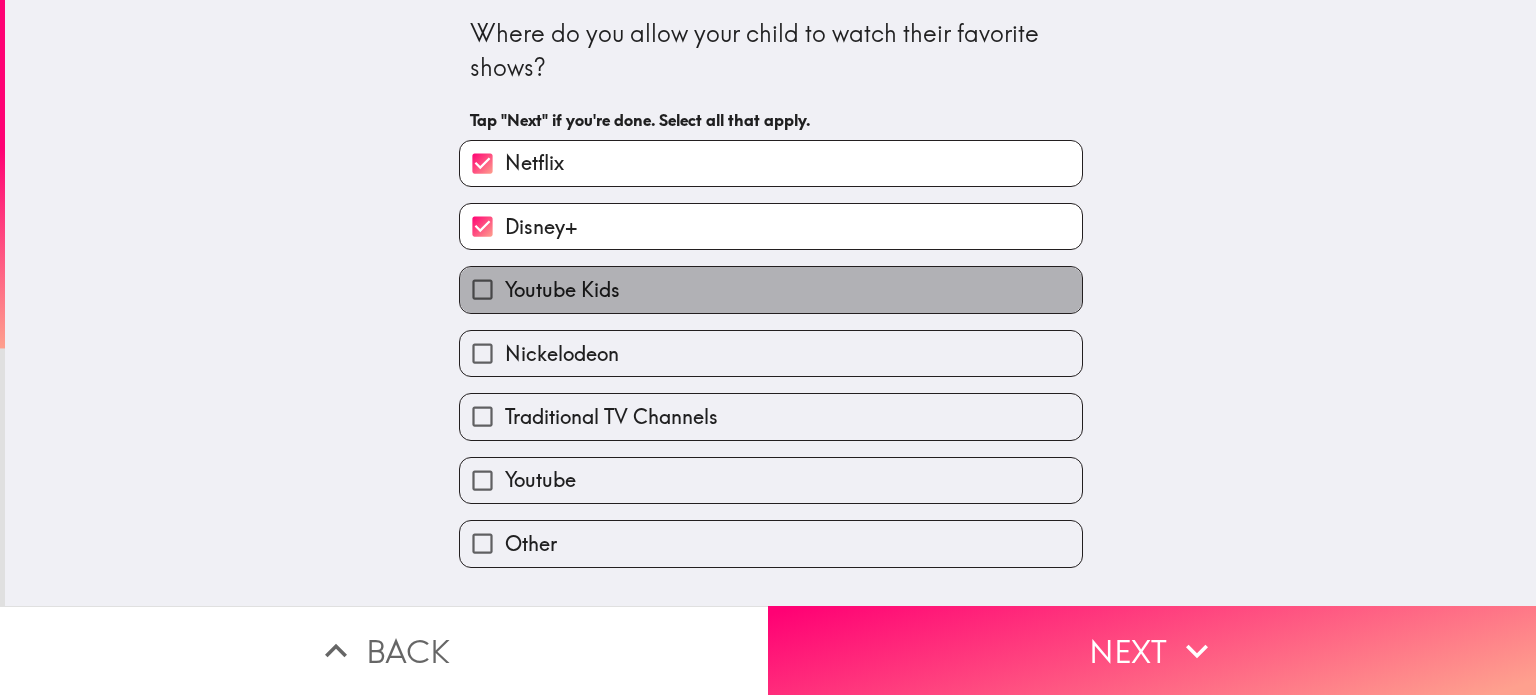 click on "Youtube Kids" at bounding box center (562, 290) 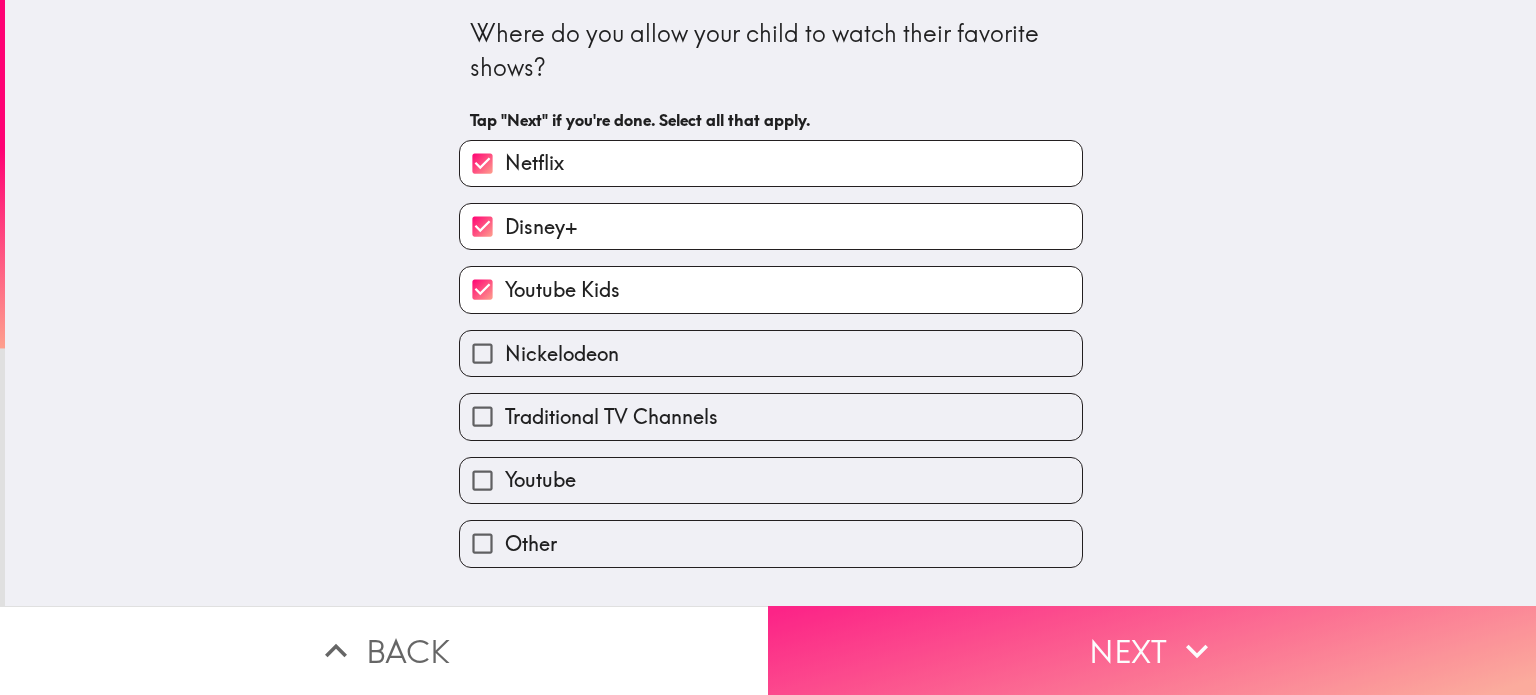 click on "Next" at bounding box center [1152, 650] 